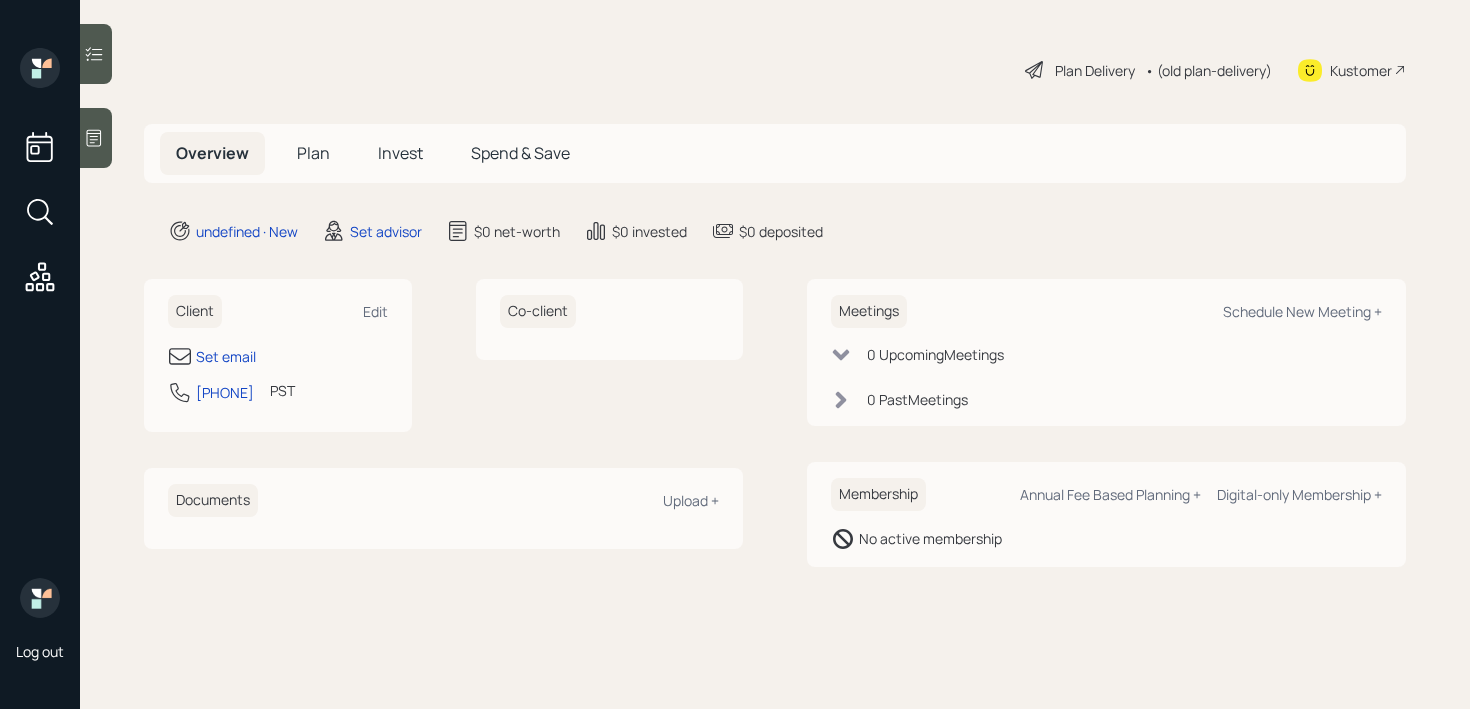 scroll, scrollTop: 0, scrollLeft: 0, axis: both 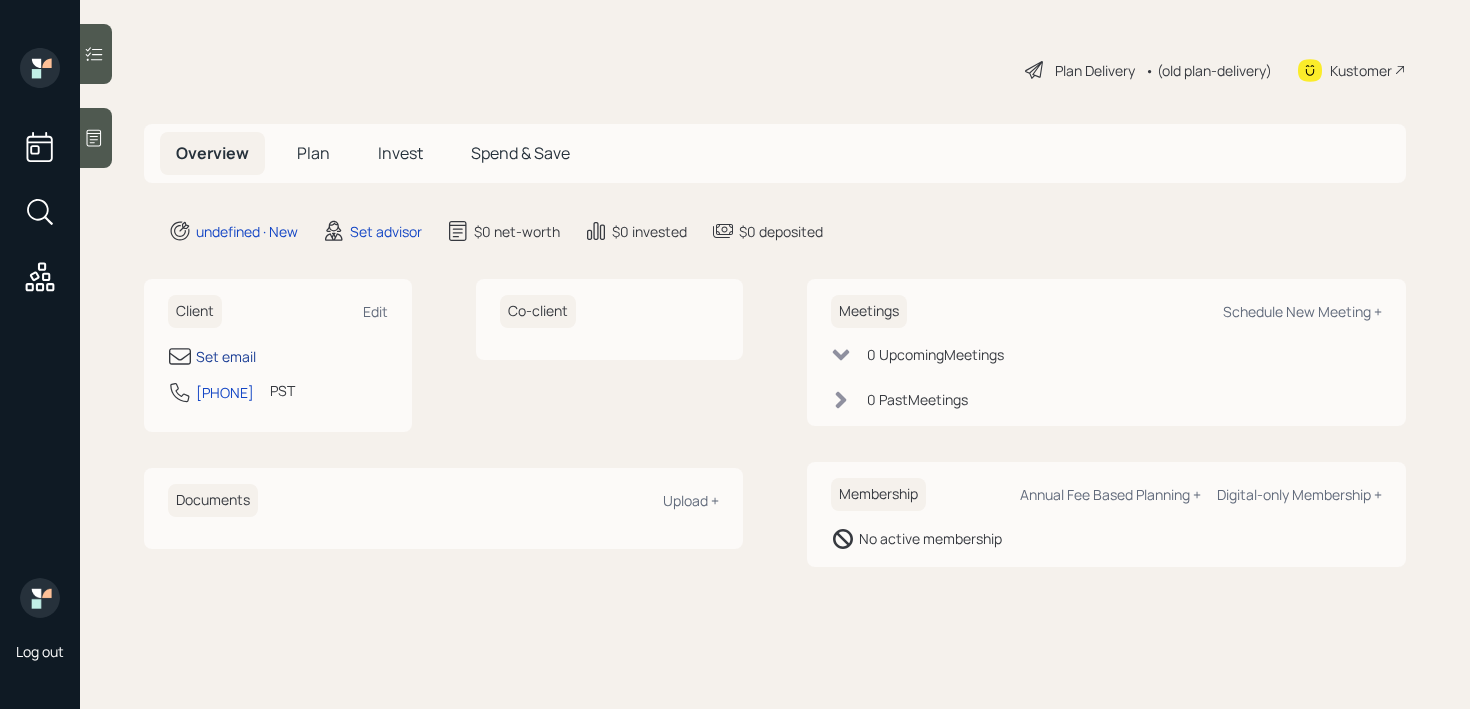 click on "Set email" at bounding box center (226, 356) 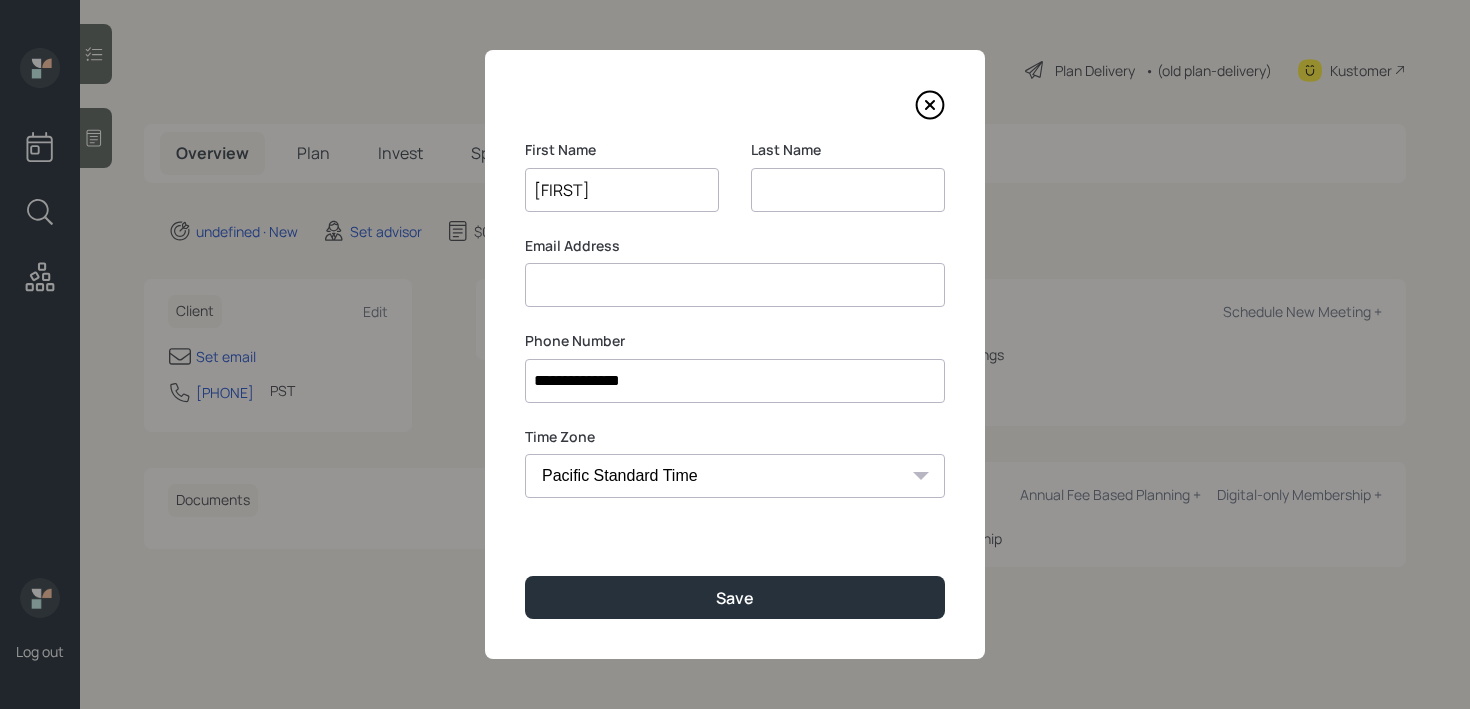 type on "[FIRST]" 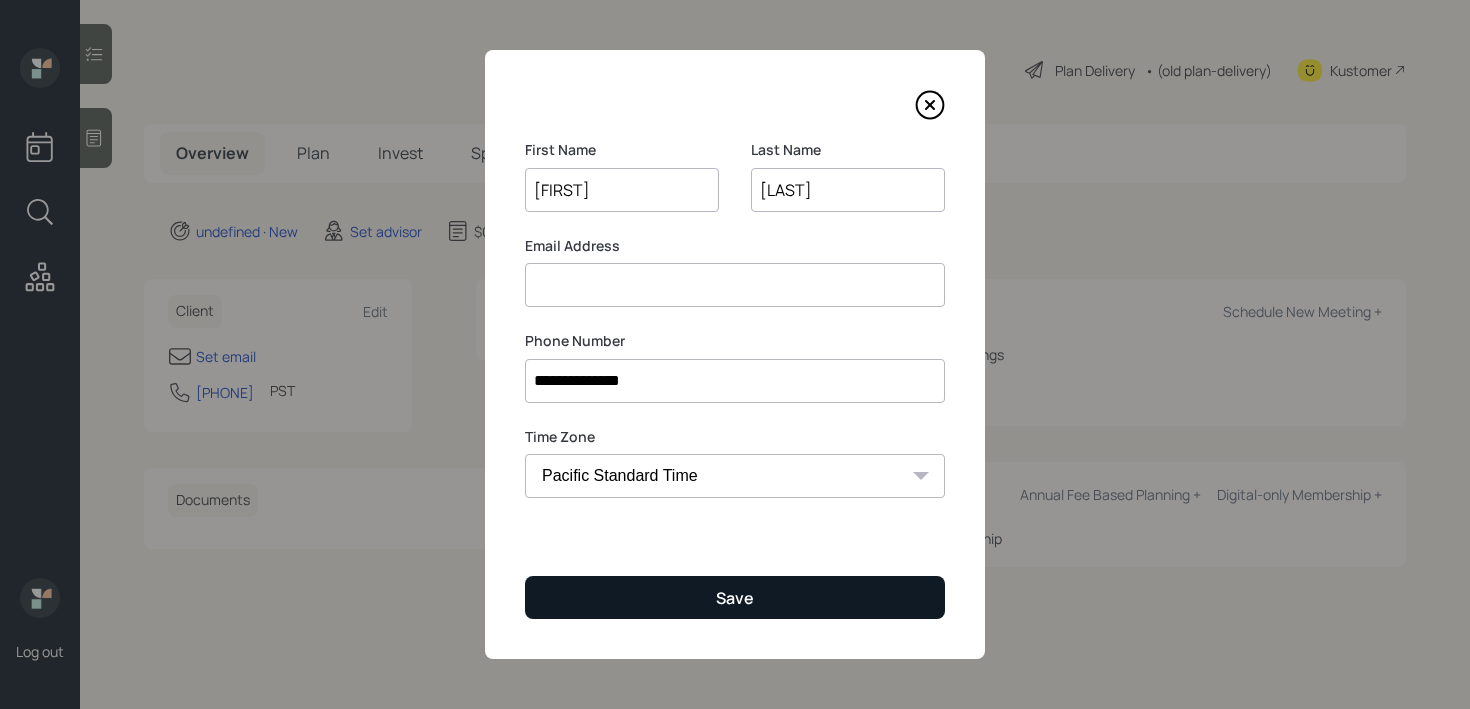 type on "[LAST]" 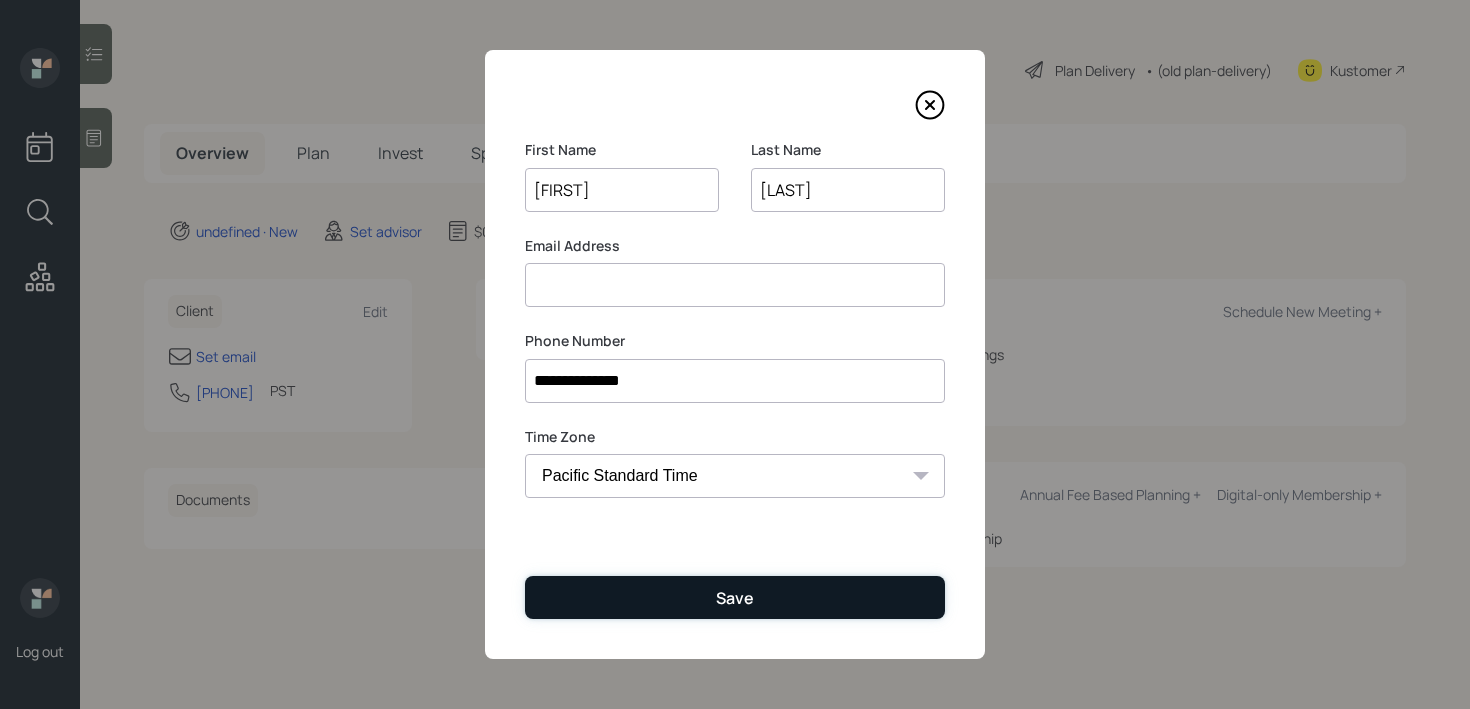 click on "Save" at bounding box center [735, 597] 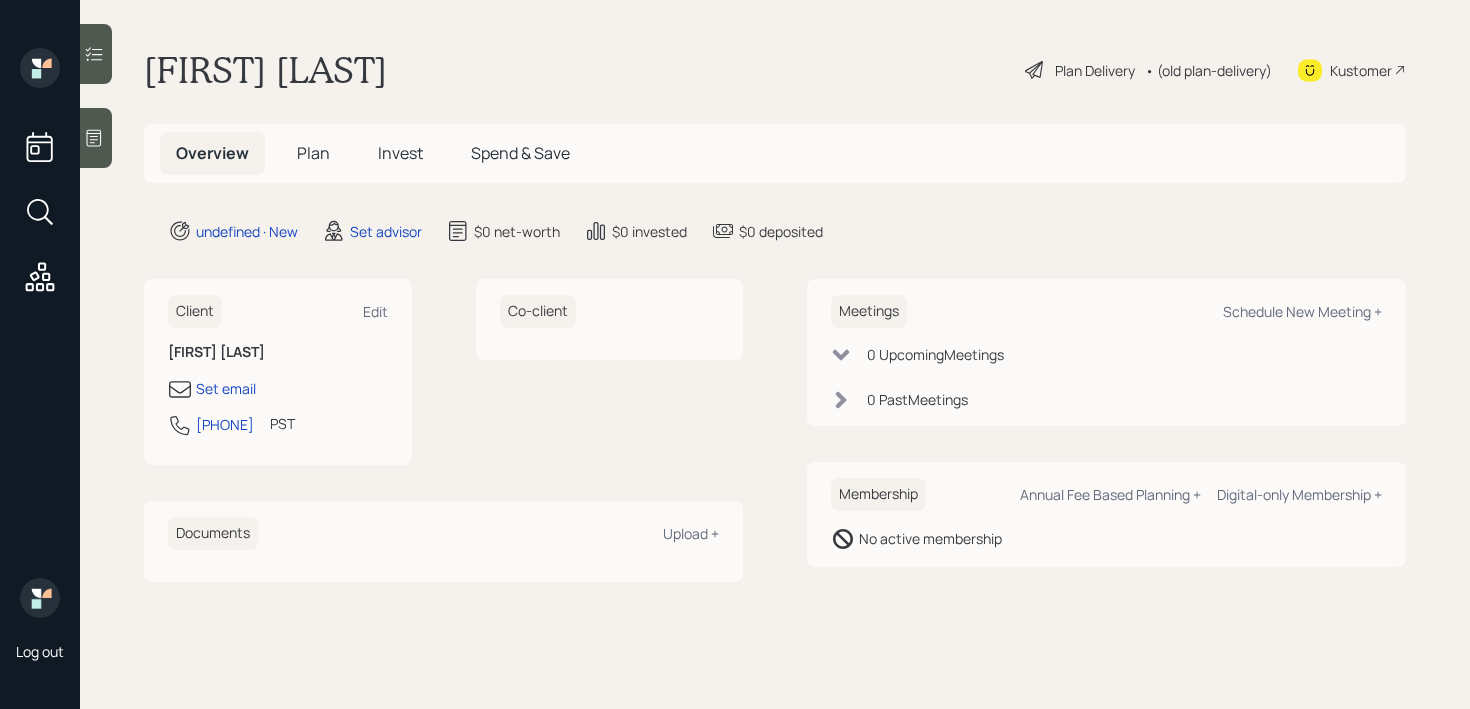 click on "[FIRST] [LAST] Plan Delivery • (old plan-delivery) Kustomer Overview Plan Invest Spend & Save undefined ·
New Set advisor $0 net-worth $0 invested $0 deposited Client Edit [FIRST] [LAST] Set email [PHONE] PST Currently 8:10 AM Co-client Documents Upload + Meetings Schedule New Meeting + 0   Upcoming  Meetings 0   Past  Meetings Membership Annual Fee Based Planning + Digital-only Membership + No active membership" at bounding box center (775, 354) 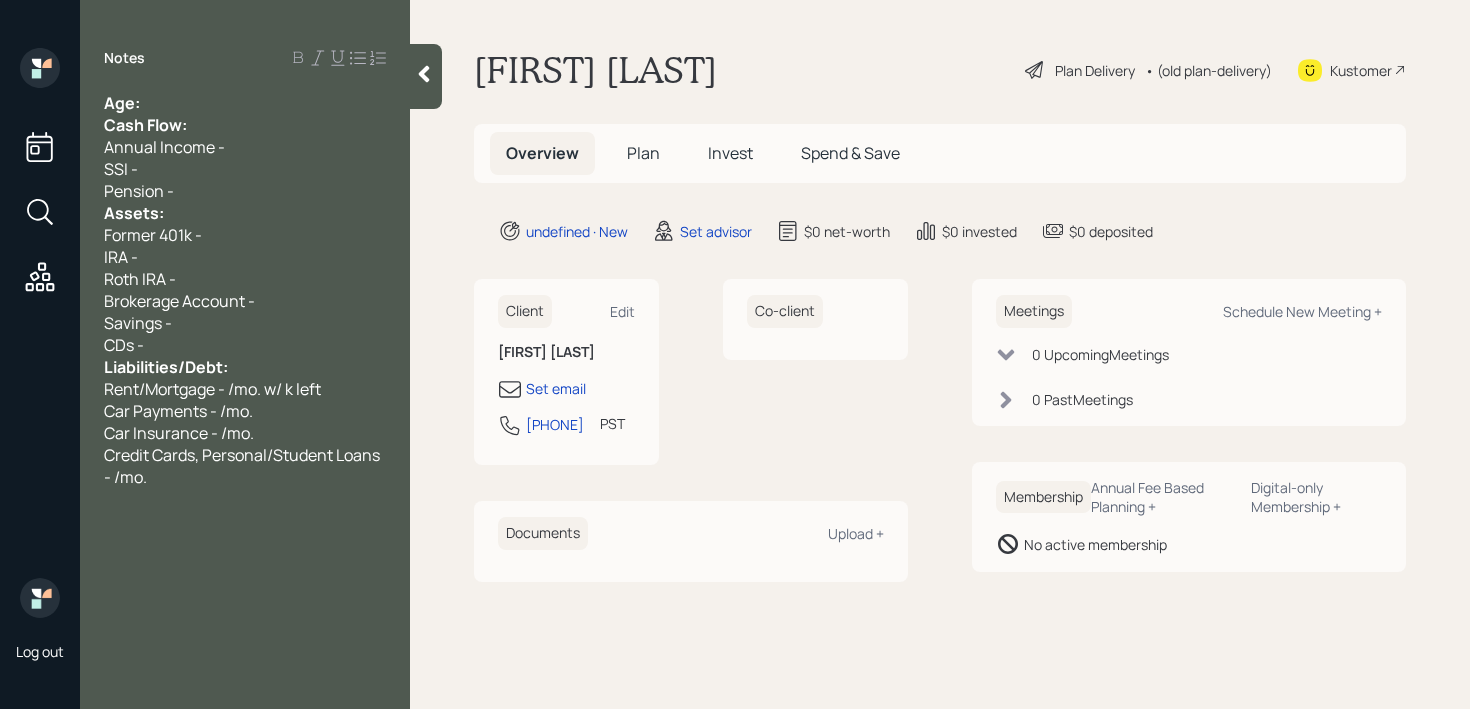 click on "Age:" at bounding box center (245, 103) 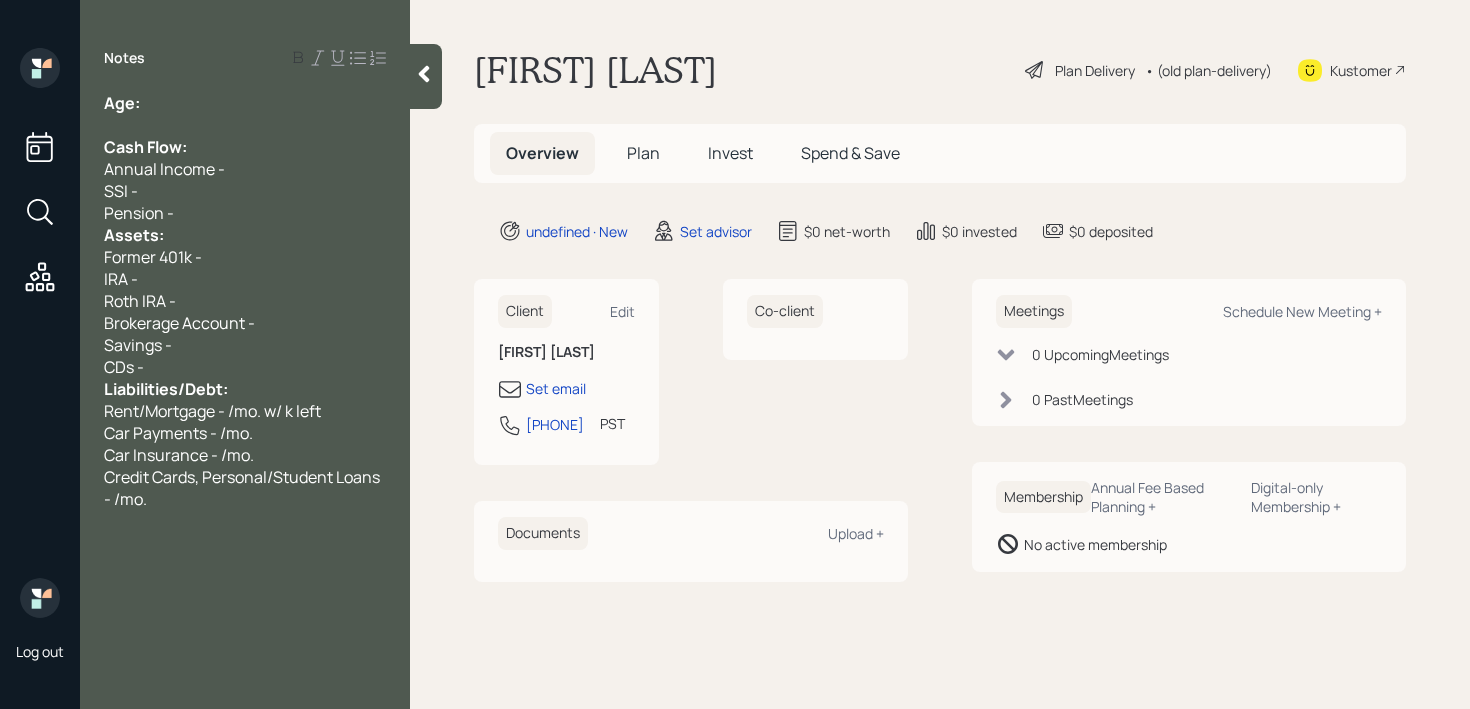 click on "Pension -" at bounding box center [245, 213] 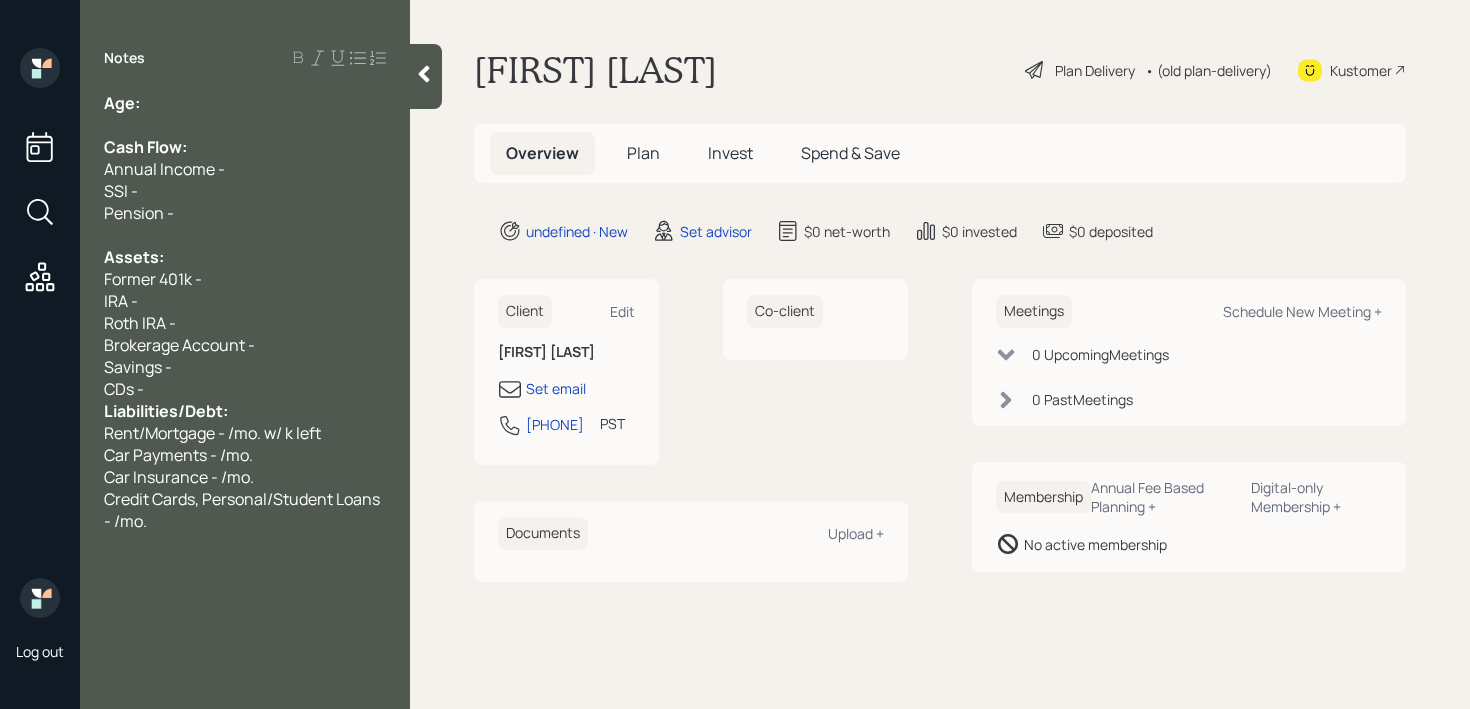 click on "CDs -" at bounding box center (245, 389) 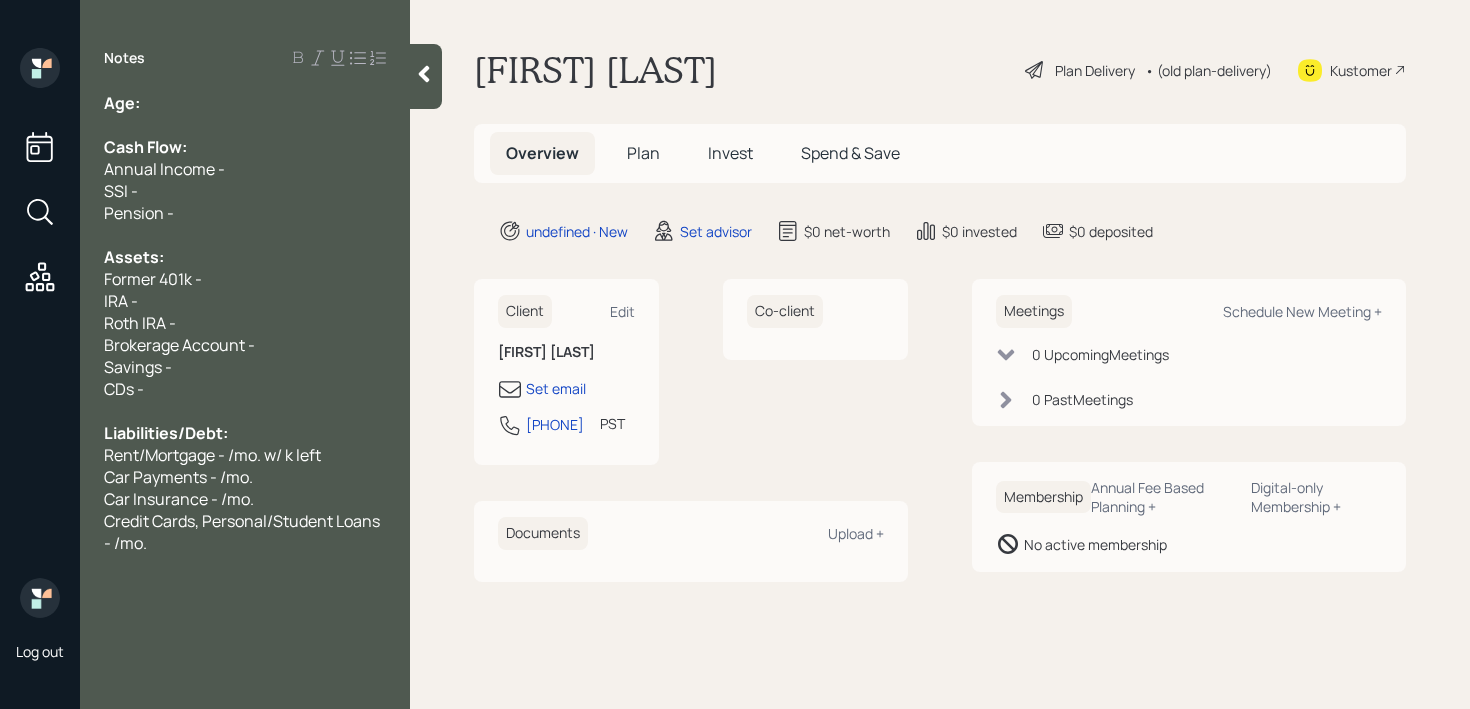 click on "Age:" at bounding box center [245, 103] 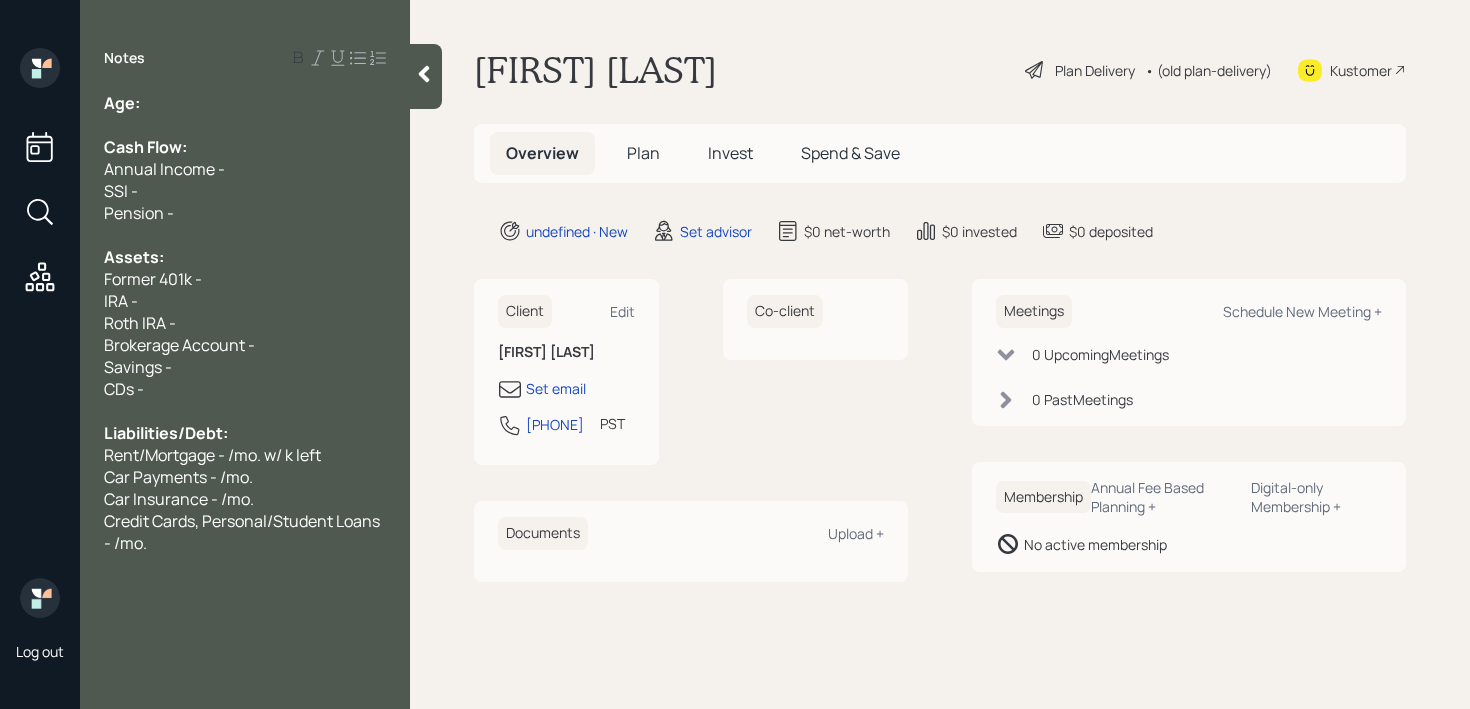 type 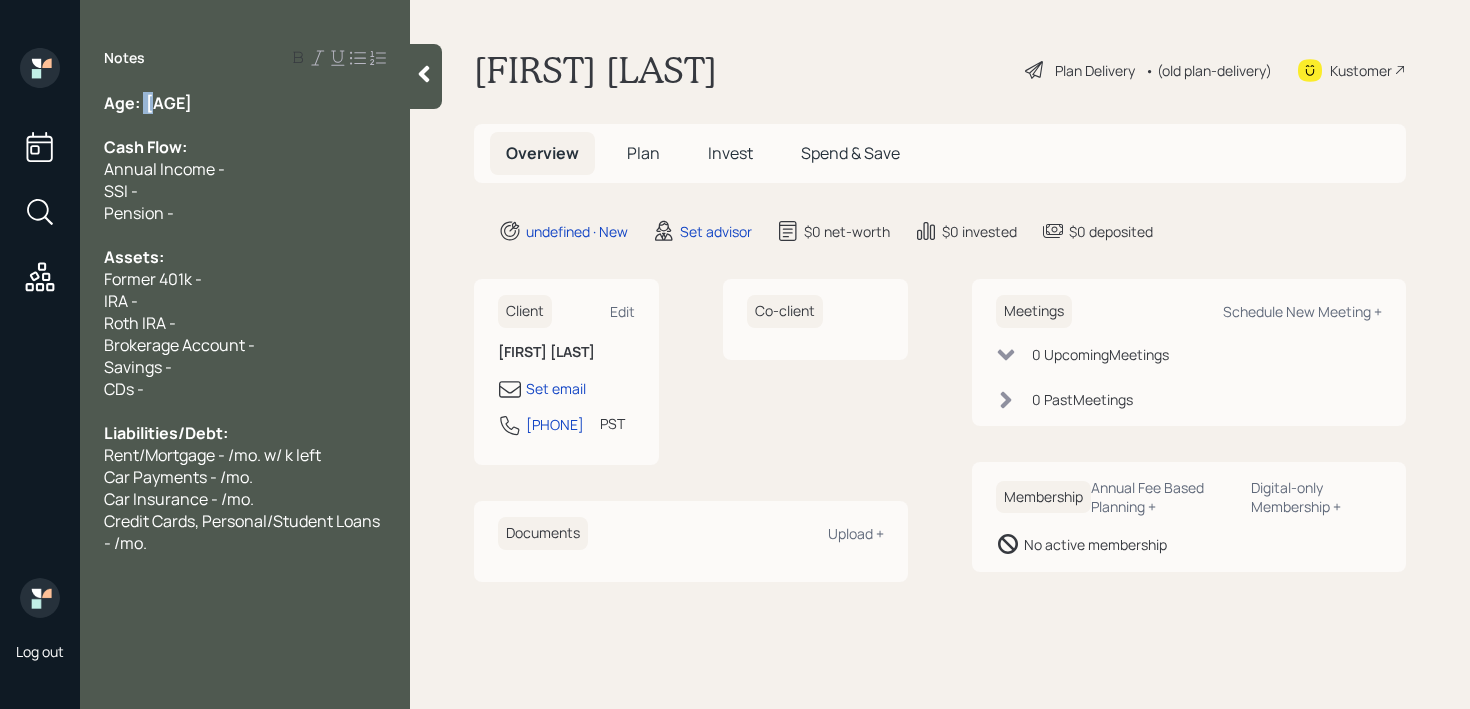 drag, startPoint x: 175, startPoint y: 104, endPoint x: 146, endPoint y: 105, distance: 29.017237 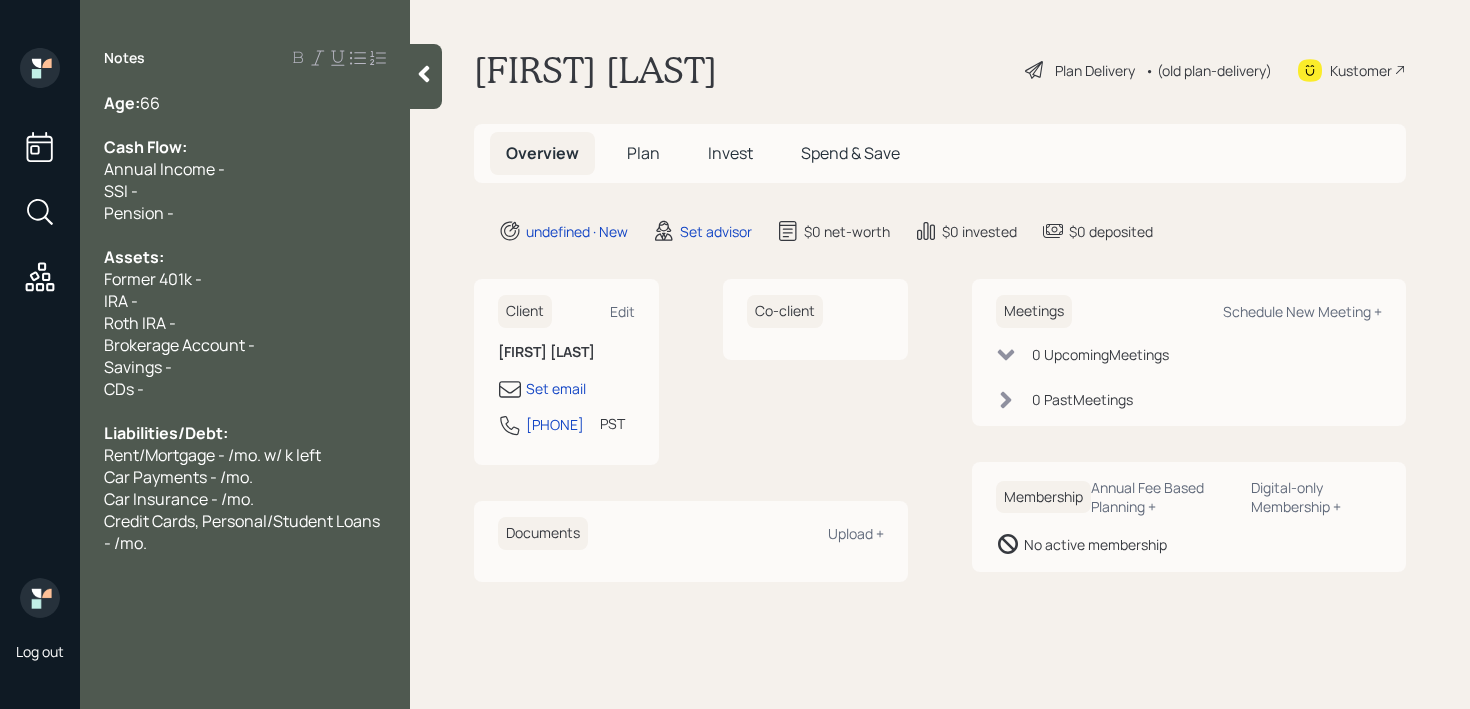 click at bounding box center [245, 125] 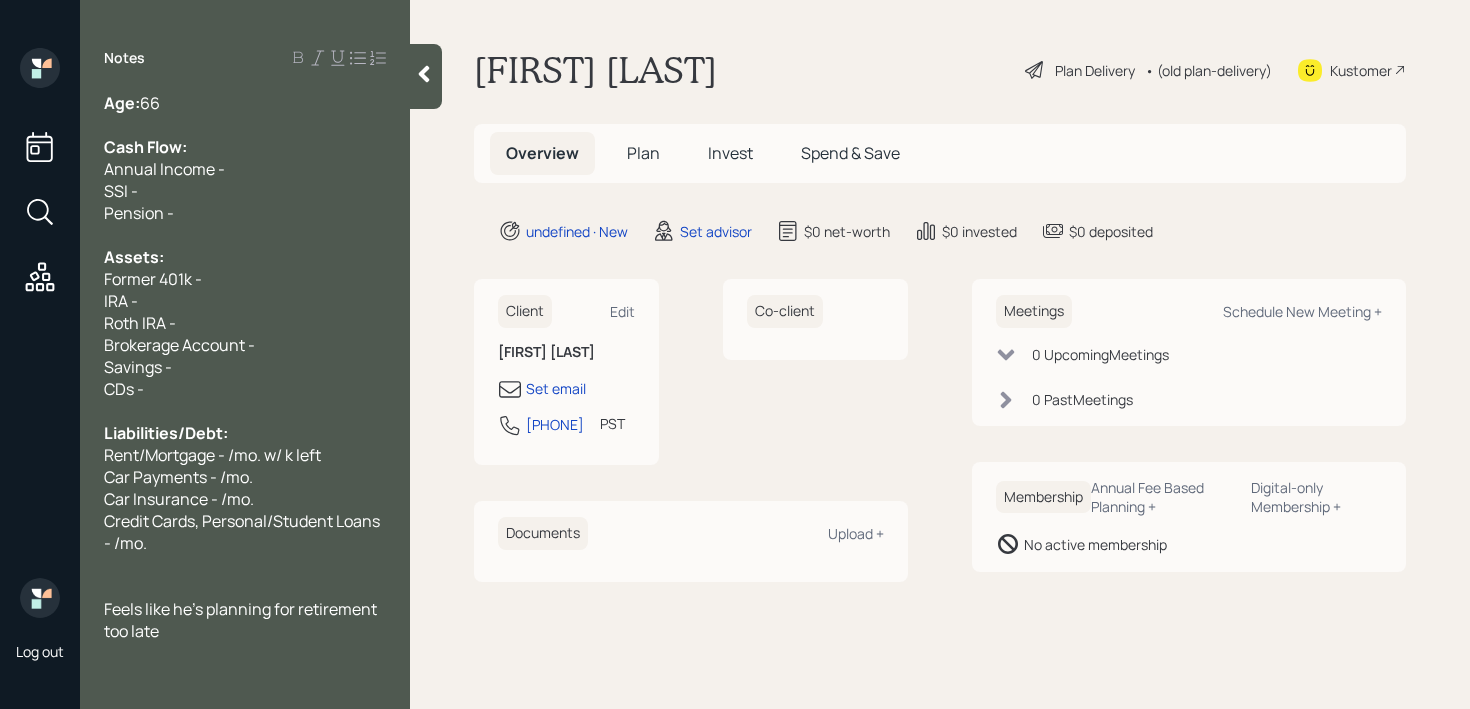 click on "Cash Flow:" at bounding box center [245, 147] 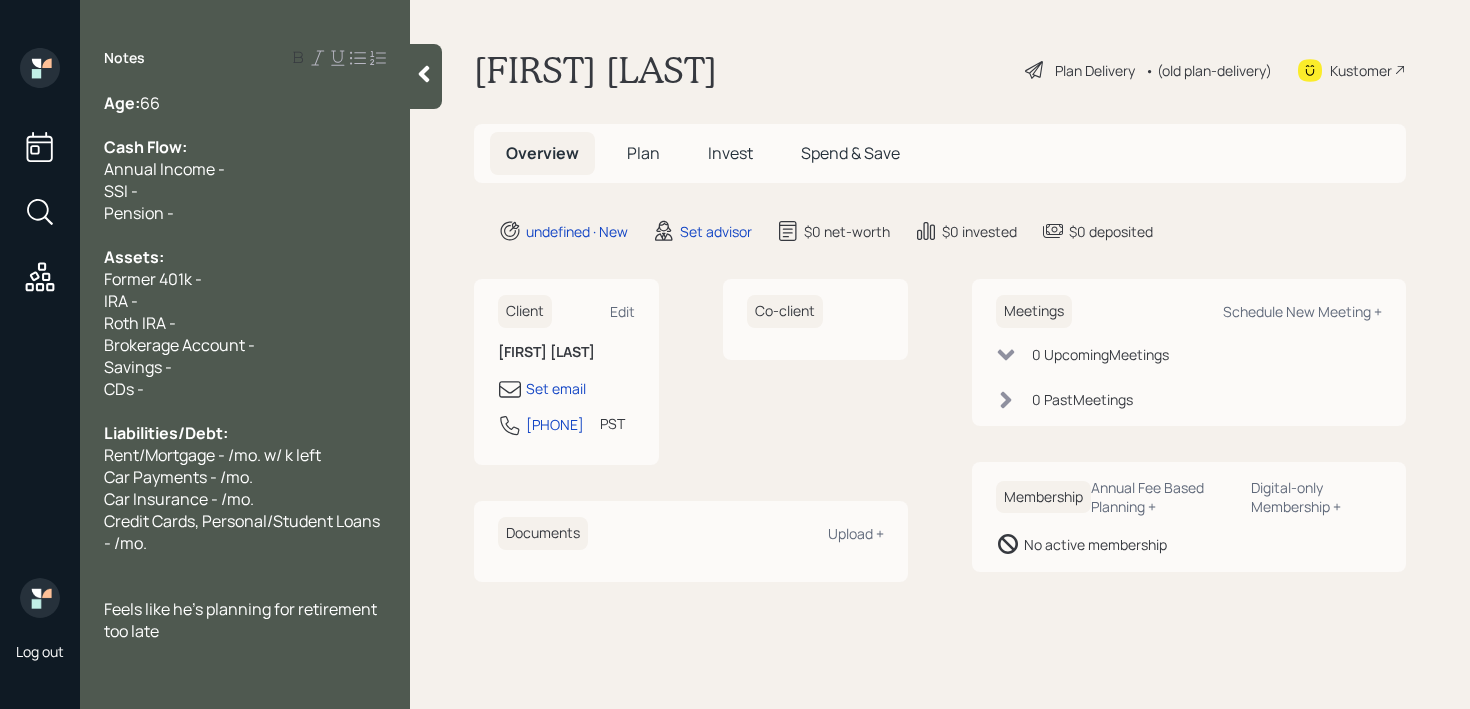 click at bounding box center [245, 125] 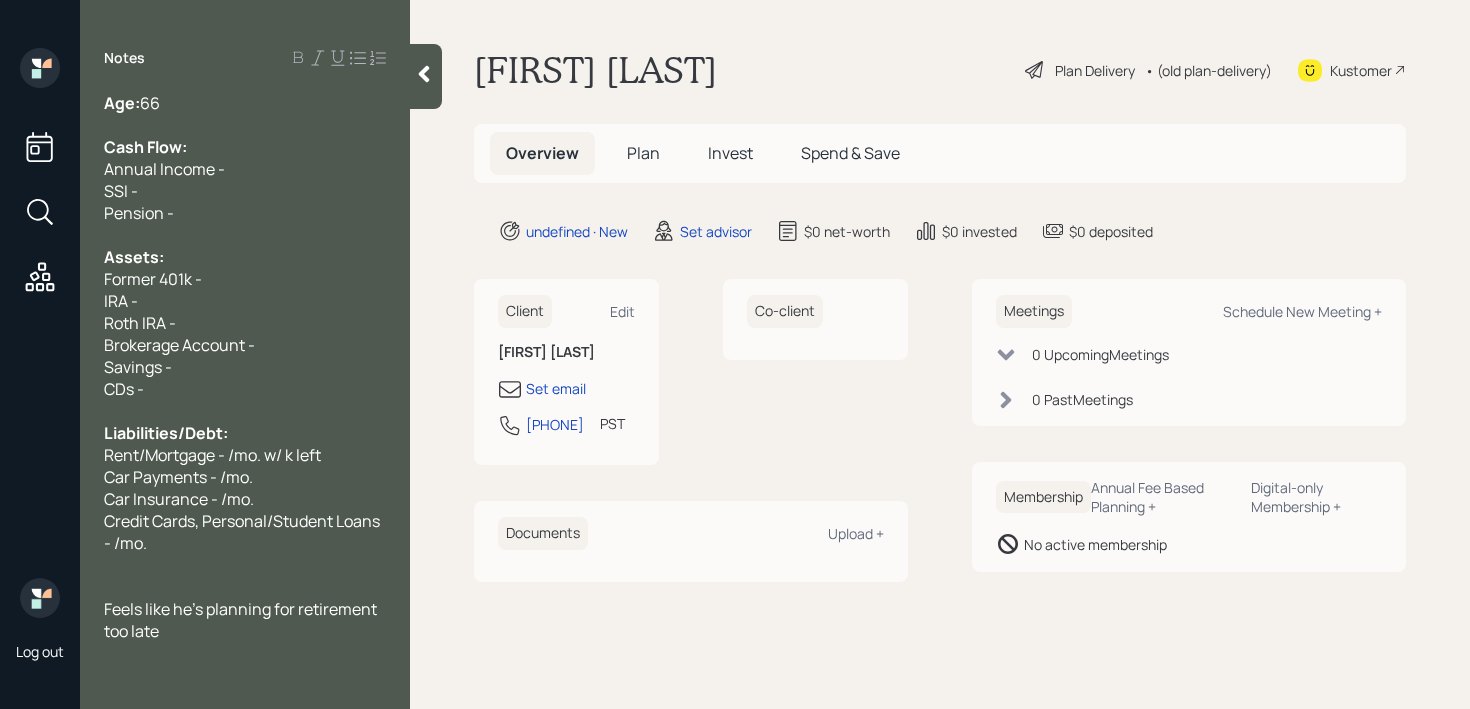 click on "Pension -" at bounding box center (245, 213) 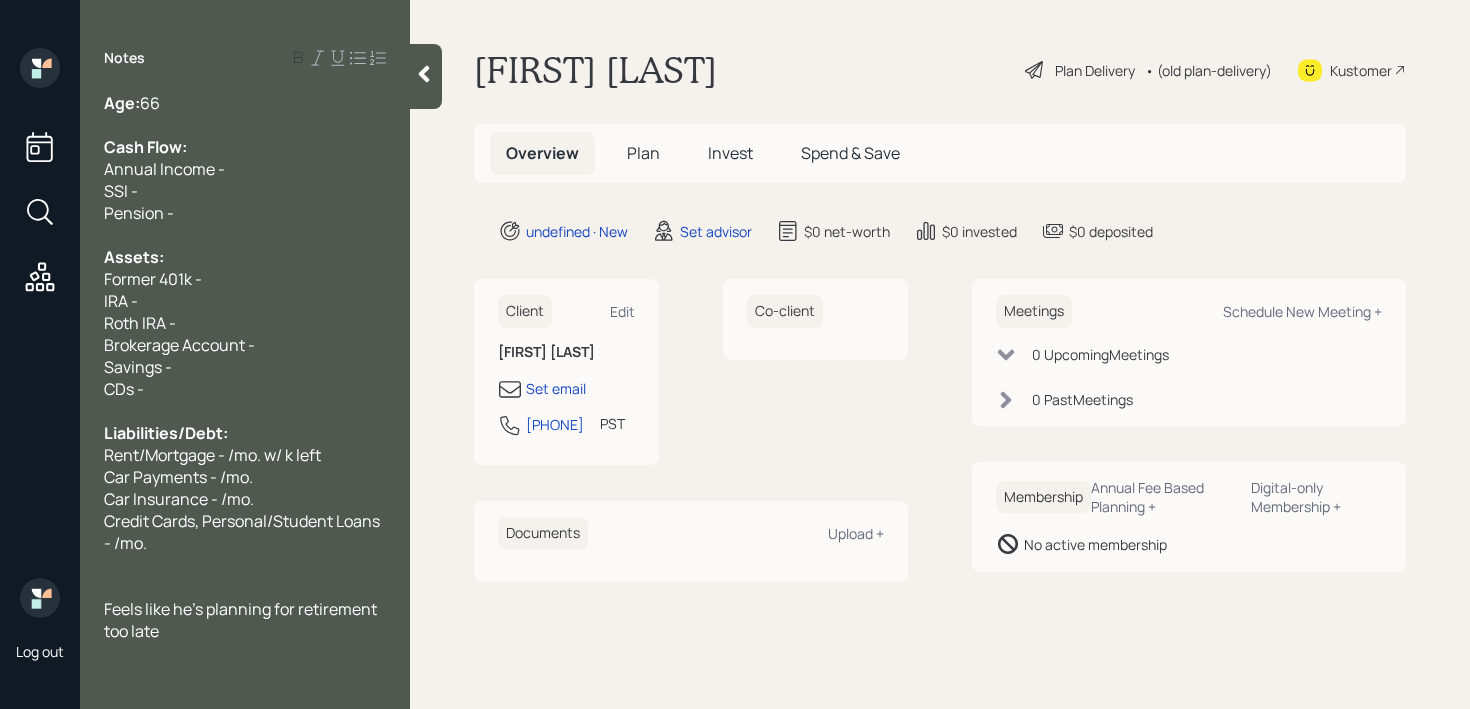 click on "Notes" at bounding box center [245, 58] 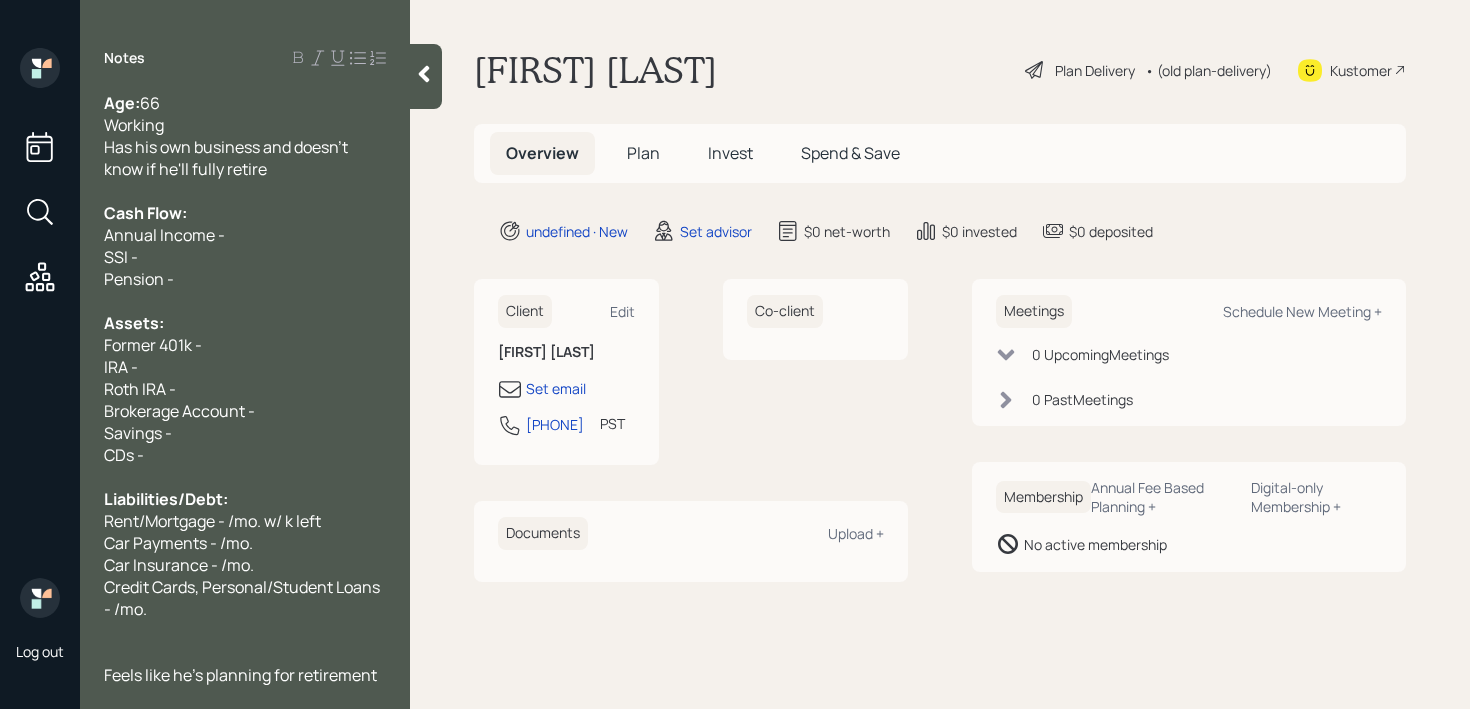 click on "SSI -" at bounding box center [245, 257] 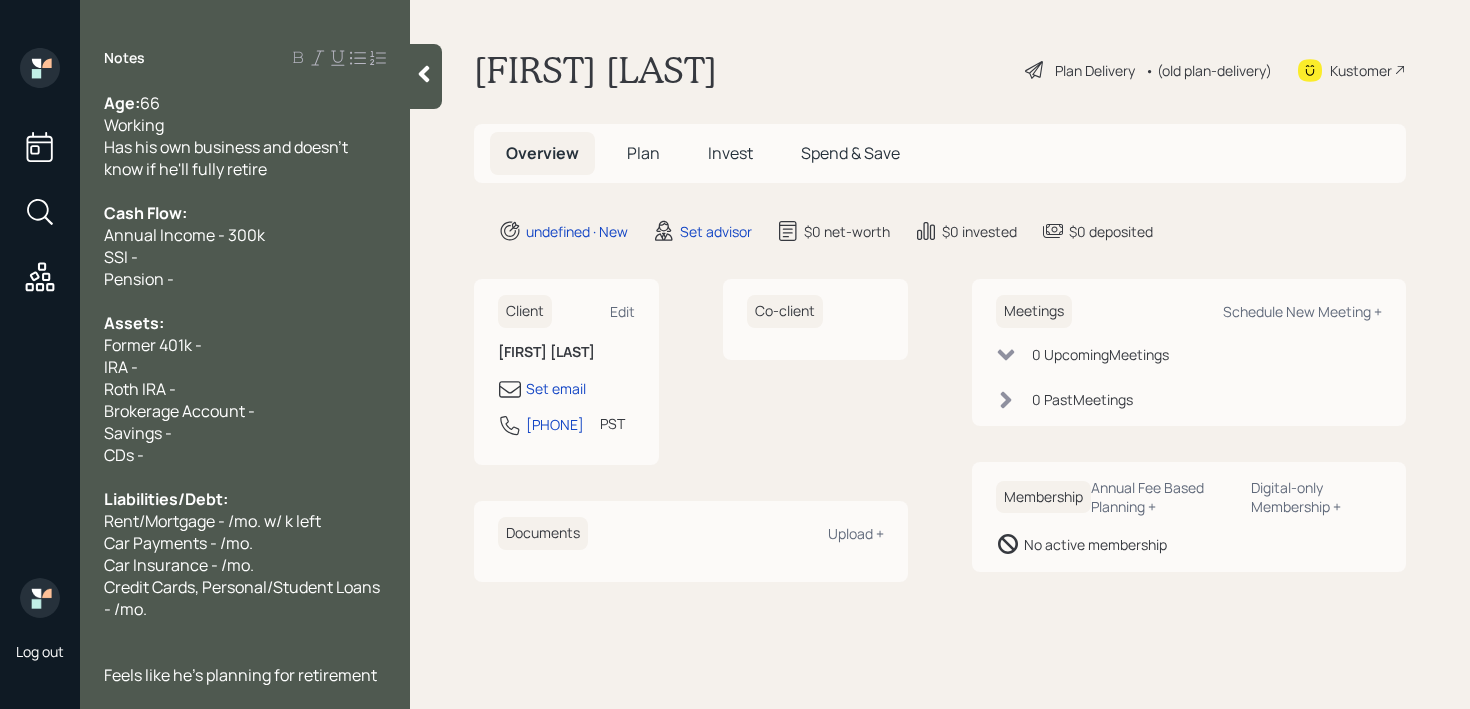 click on "Annual Income - 300k" at bounding box center [245, 235] 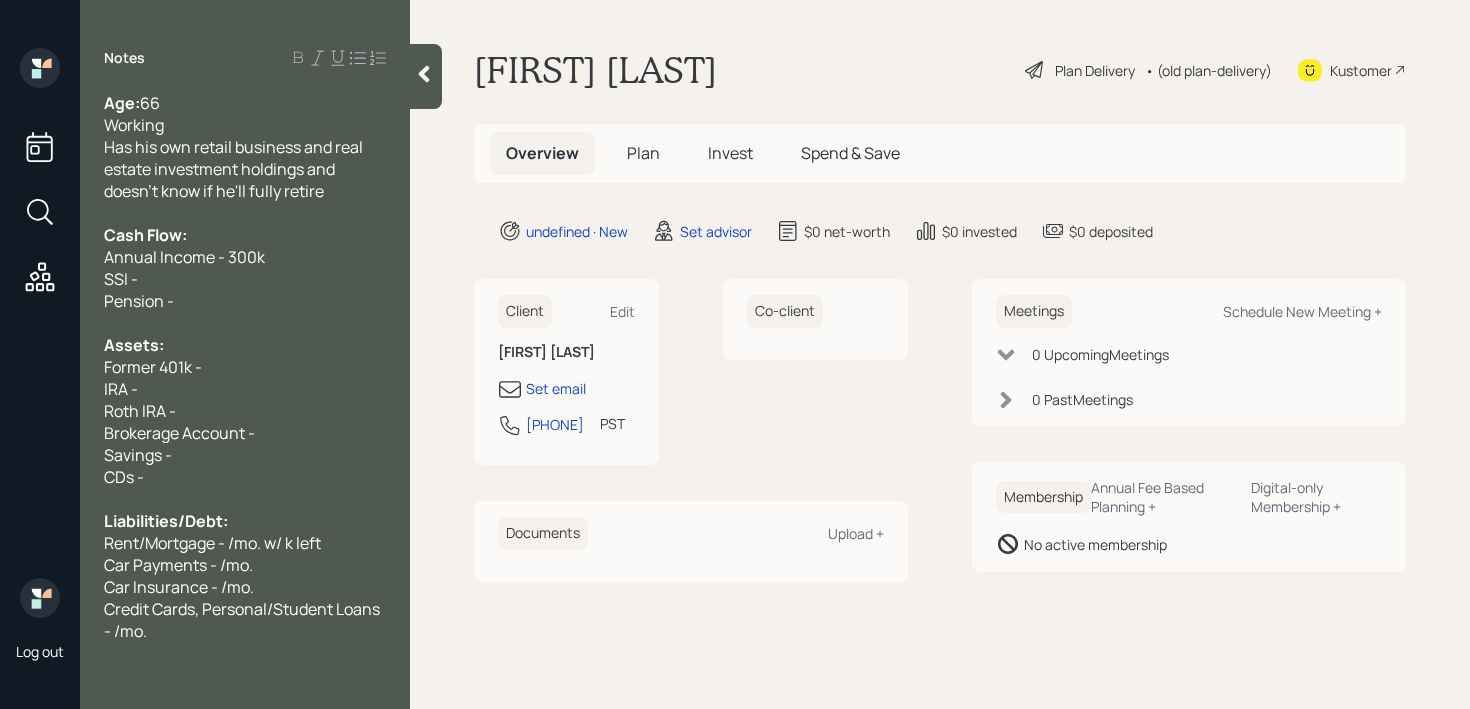 click at bounding box center [245, 323] 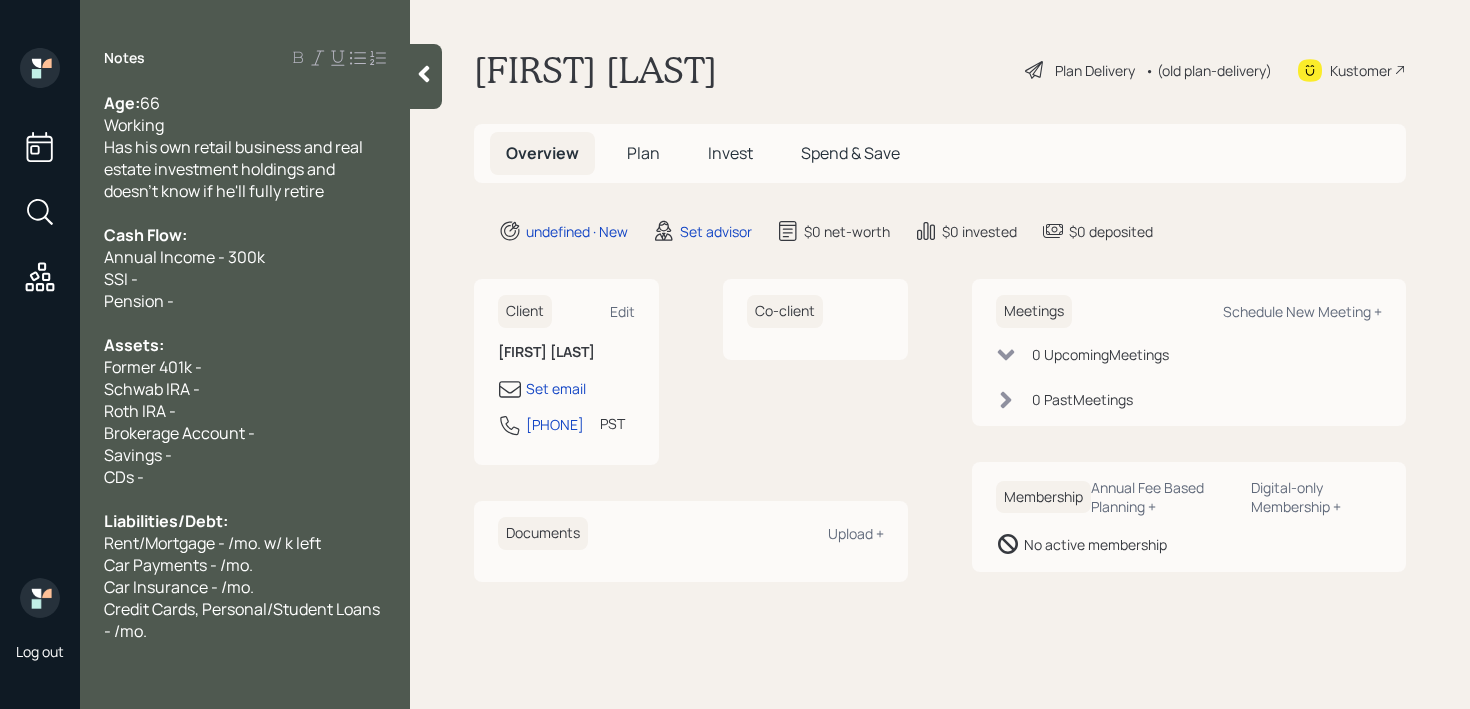 click on "Schwab IRA -" at bounding box center [245, 389] 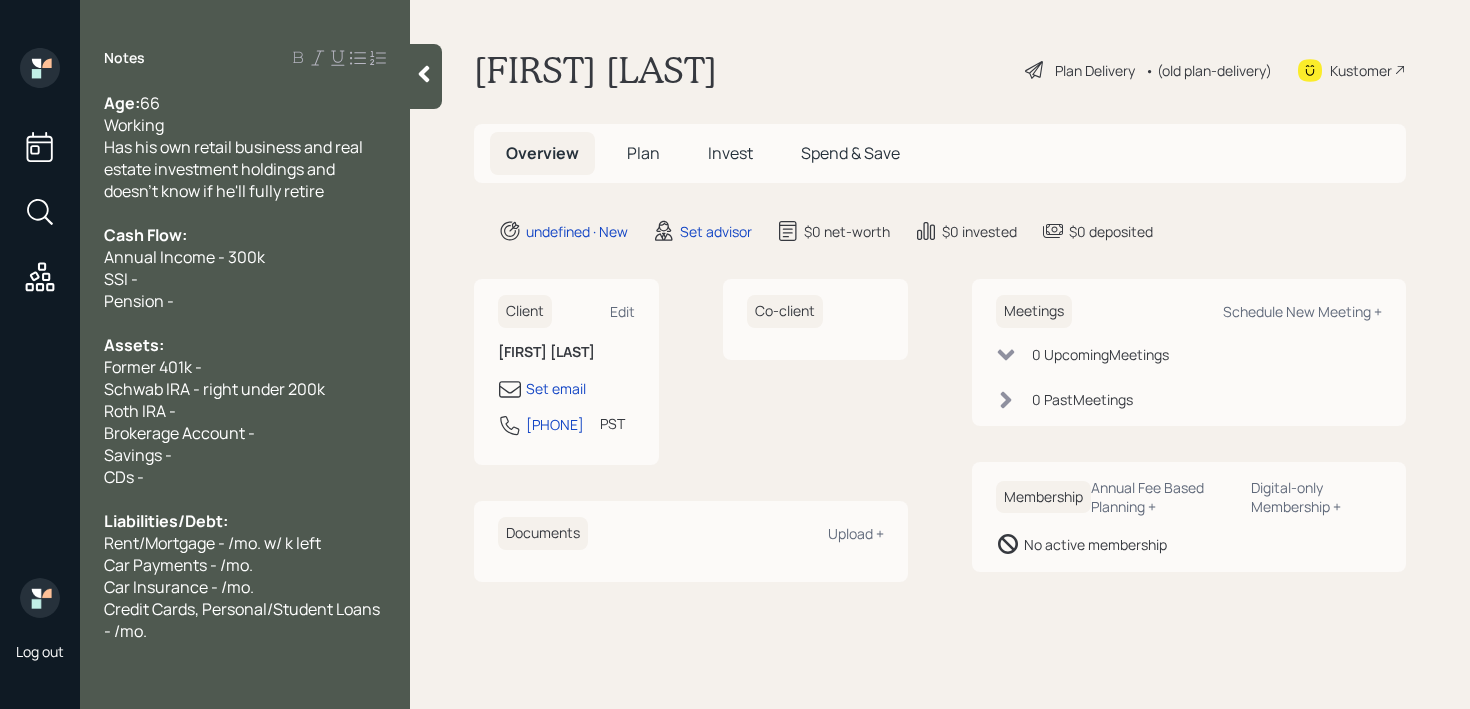 click on "Roth IRA -" at bounding box center [245, 411] 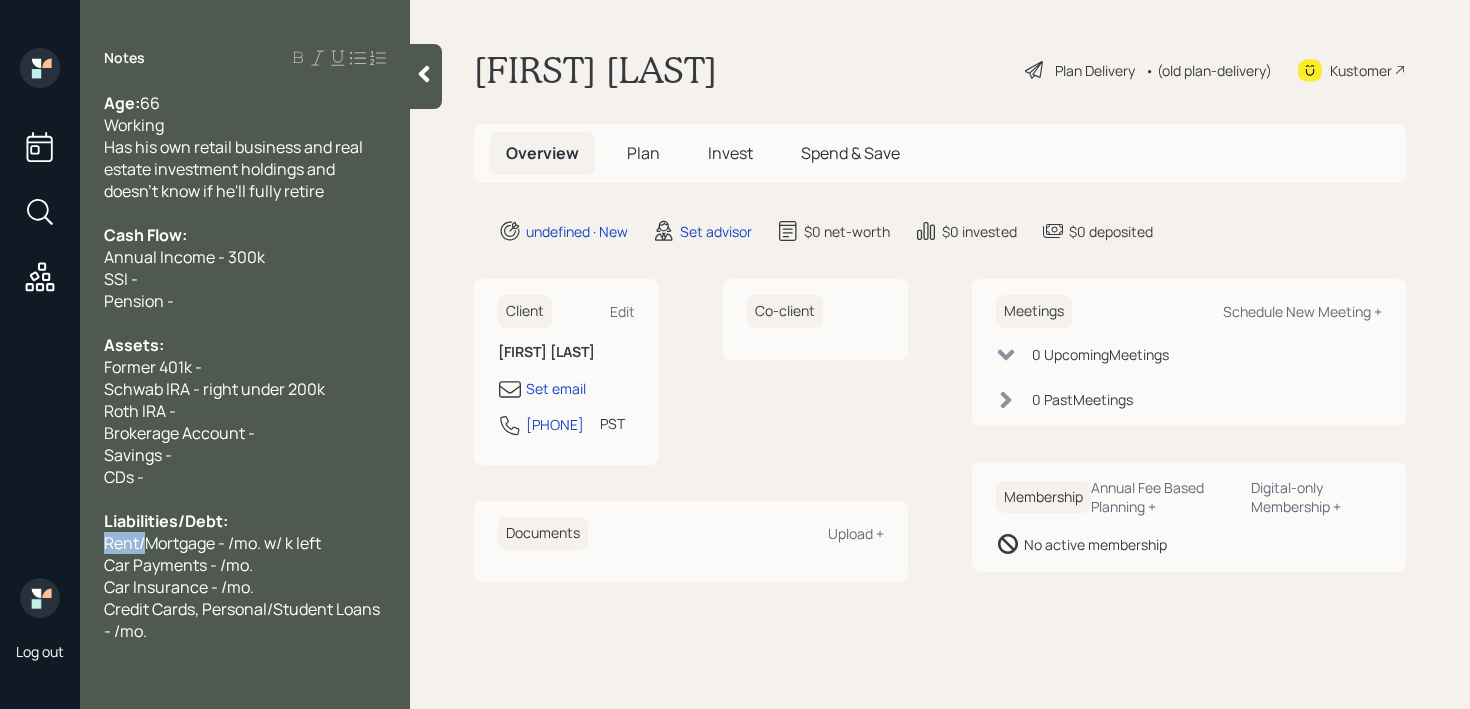 drag, startPoint x: 144, startPoint y: 543, endPoint x: 67, endPoint y: 543, distance: 77 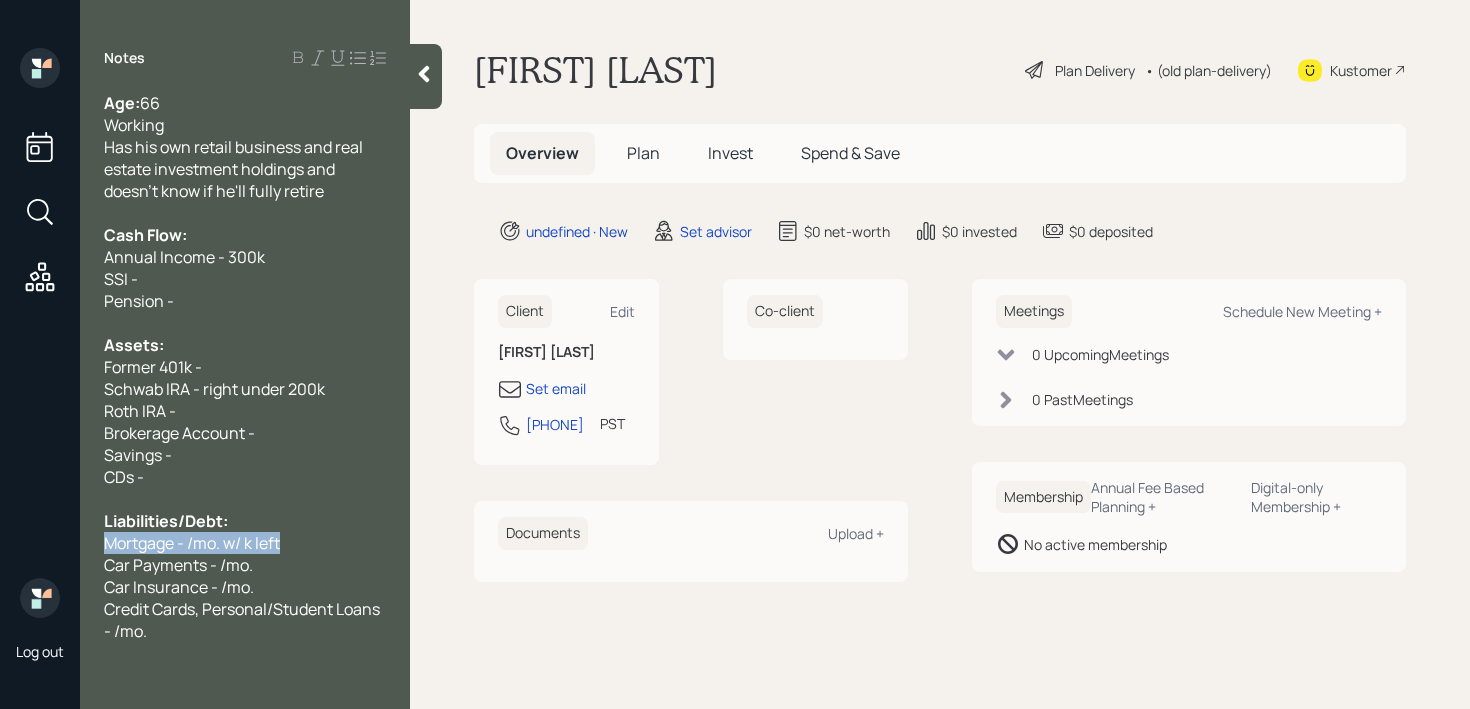 drag, startPoint x: 304, startPoint y: 543, endPoint x: 5, endPoint y: 542, distance: 299.00168 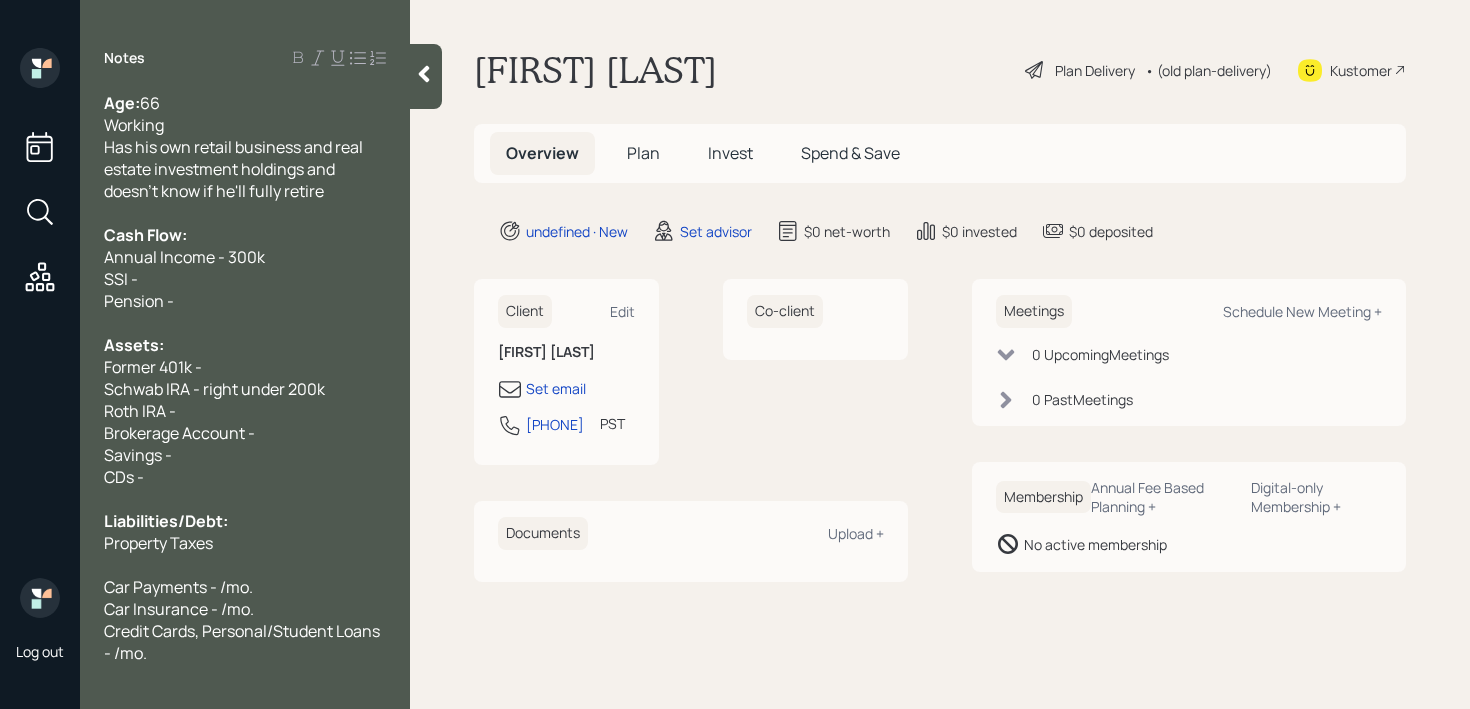 click at bounding box center (245, 565) 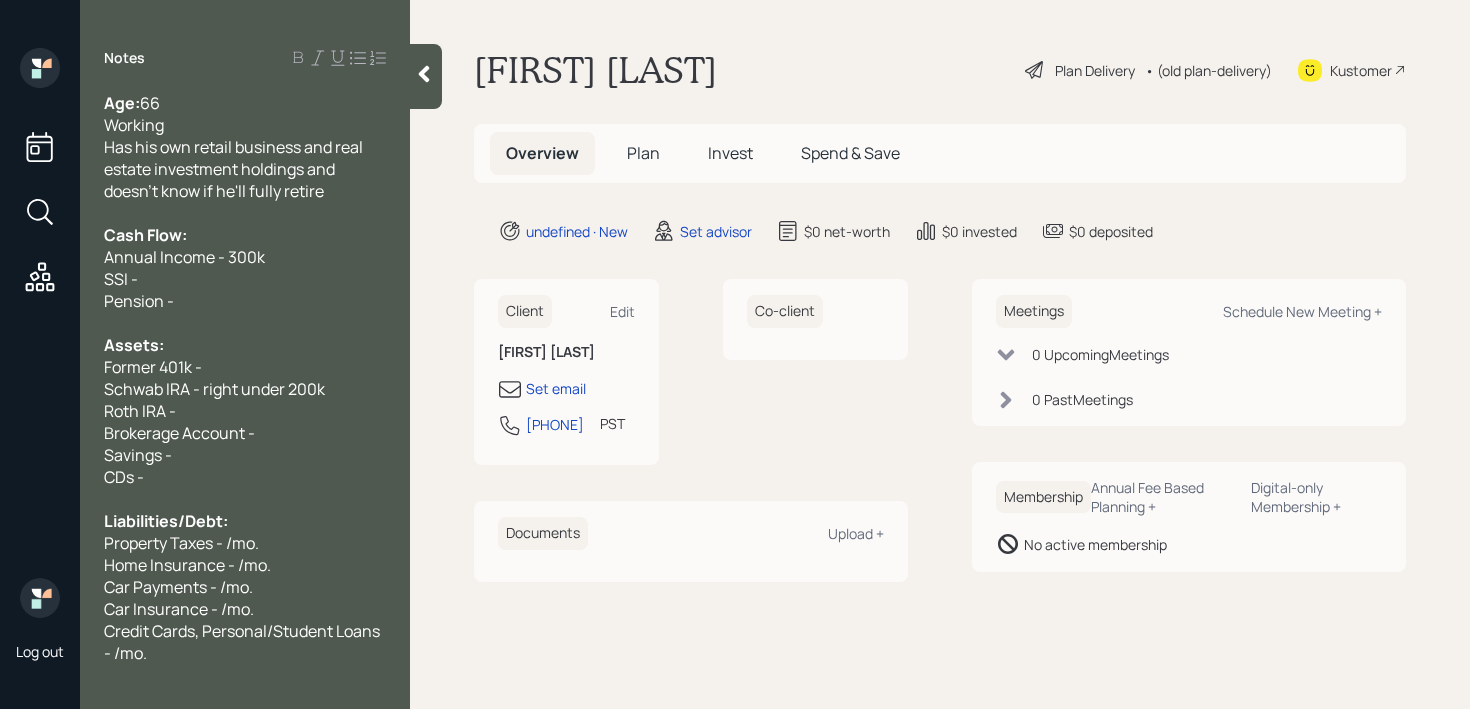 click on "Savings -" at bounding box center [245, 455] 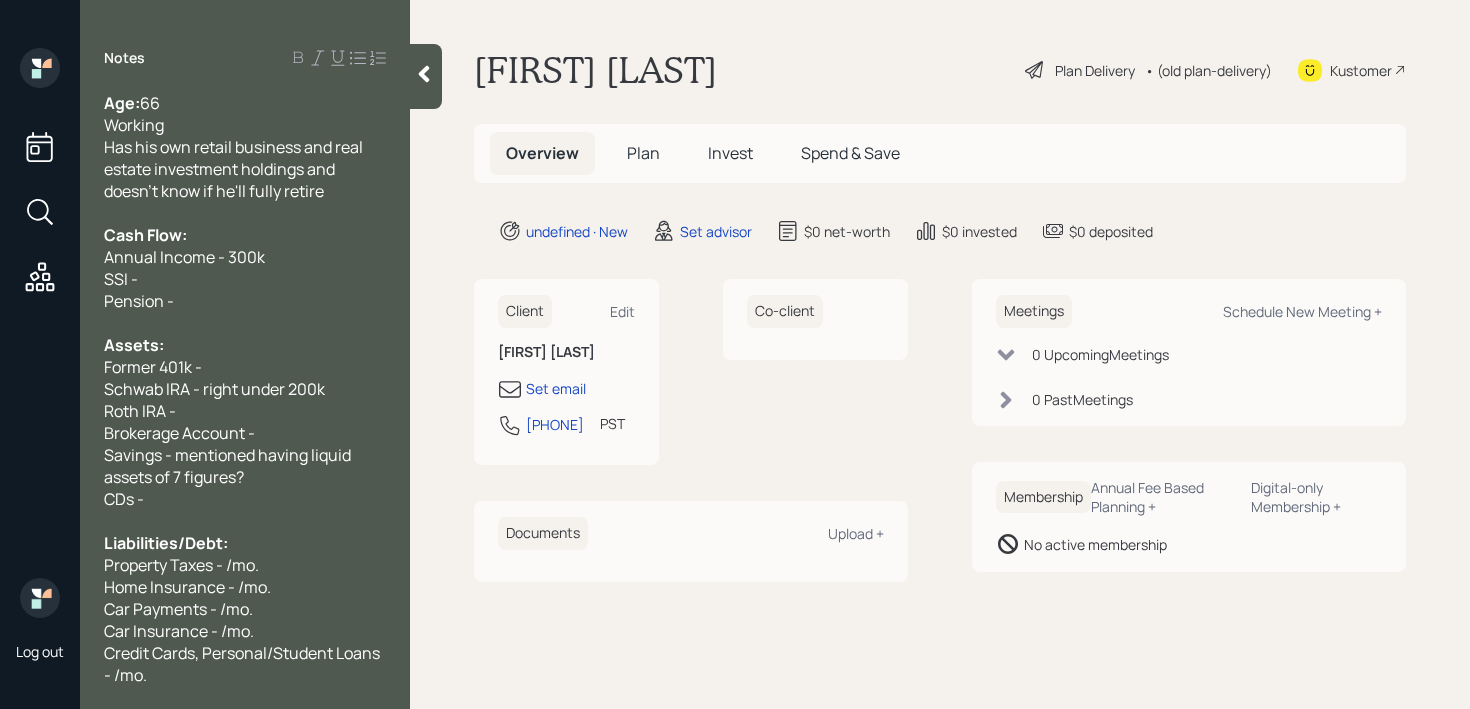 click on "CDs -" at bounding box center (245, 499) 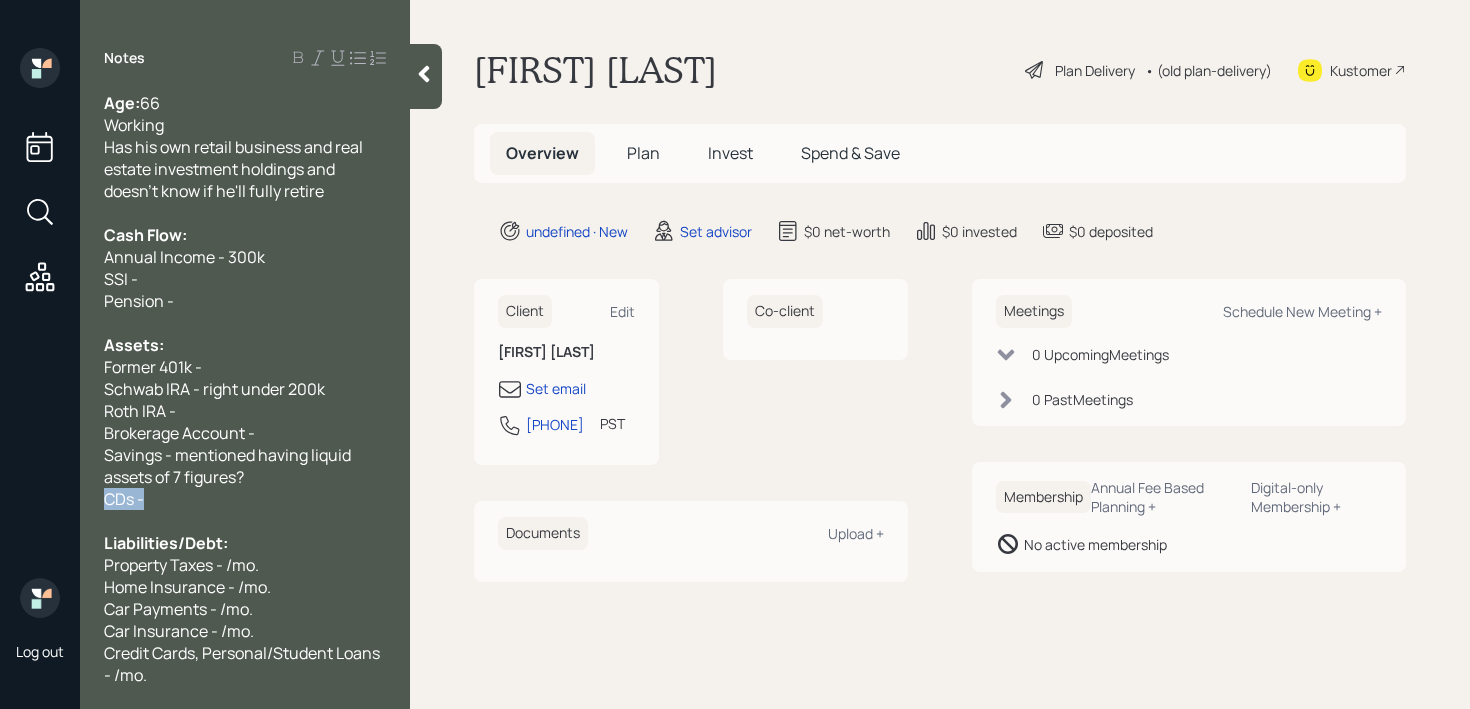 drag, startPoint x: 316, startPoint y: 494, endPoint x: 0, endPoint y: 494, distance: 316 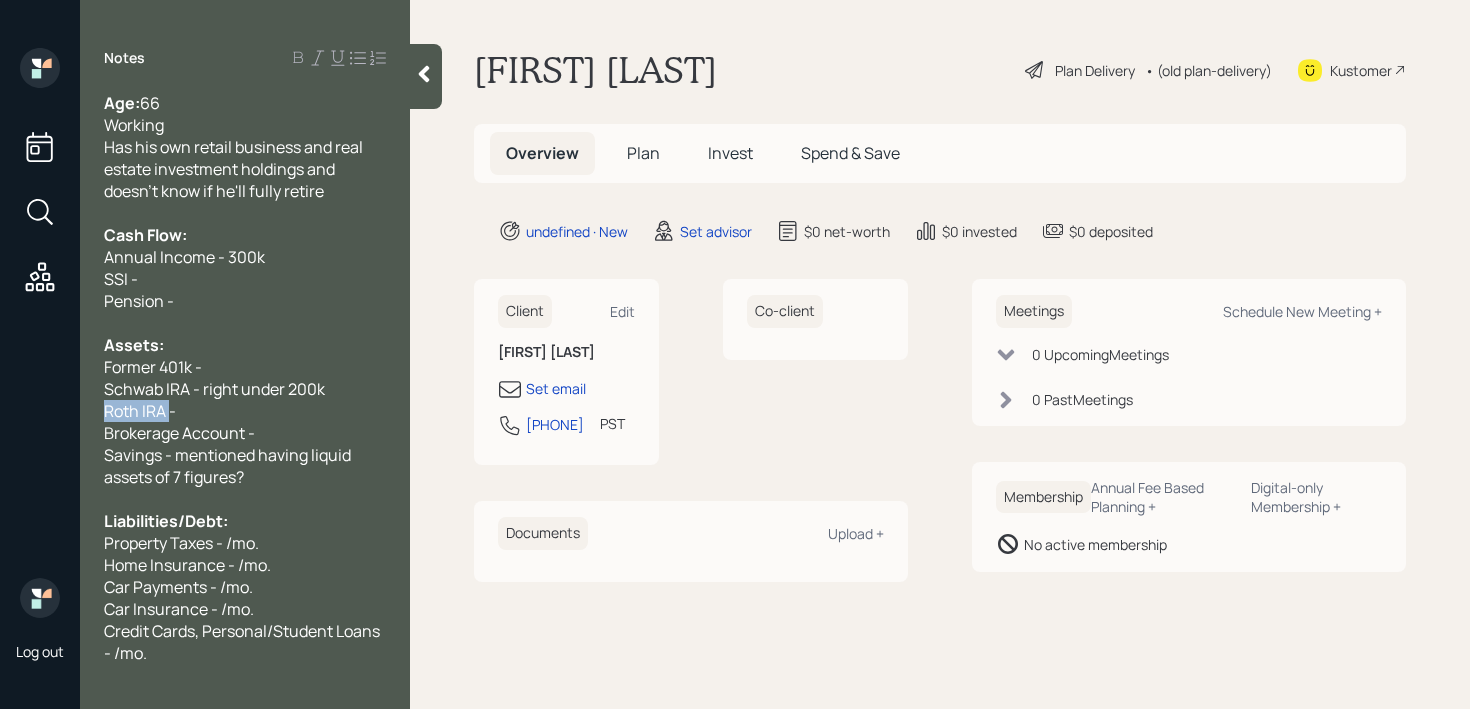 drag, startPoint x: 173, startPoint y: 410, endPoint x: 0, endPoint y: 410, distance: 173 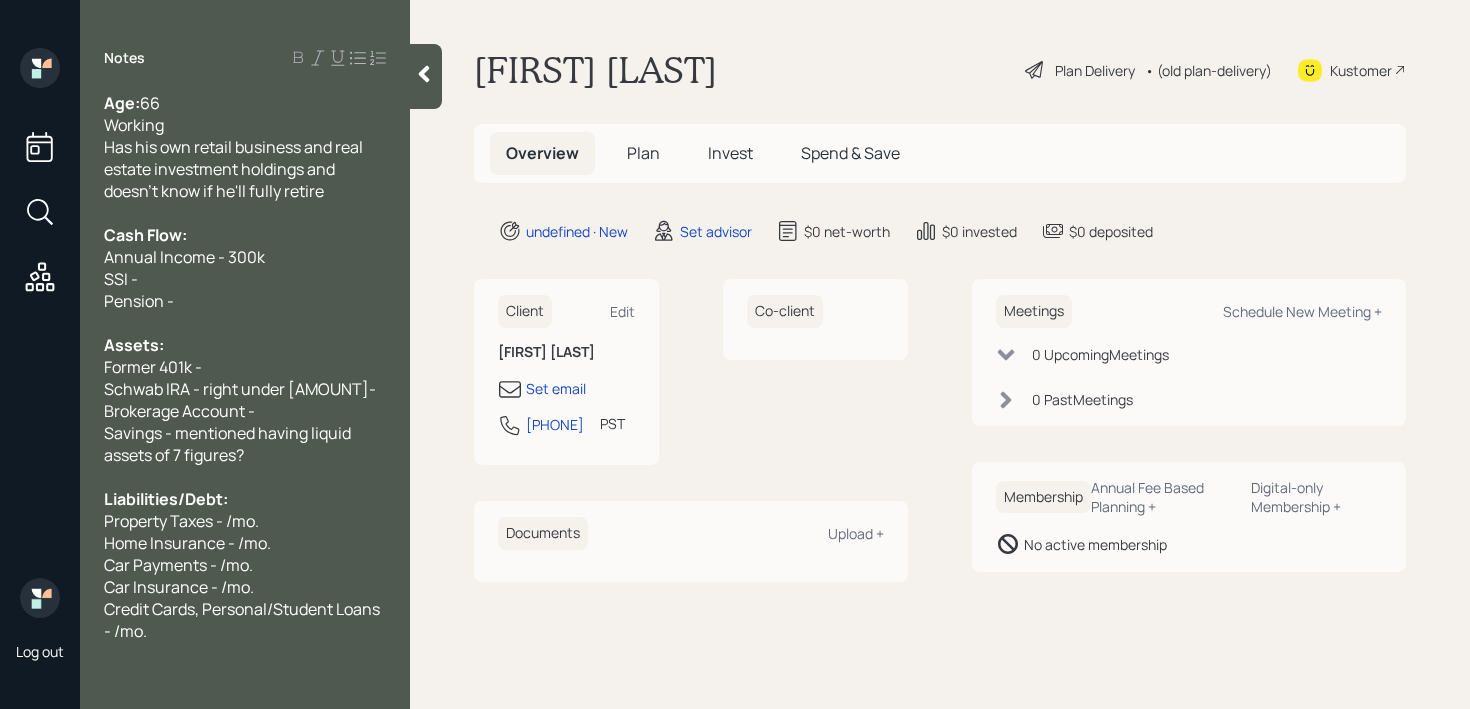 click on "Credit Cards, Personal/Student Loans - /mo." at bounding box center (245, 620) 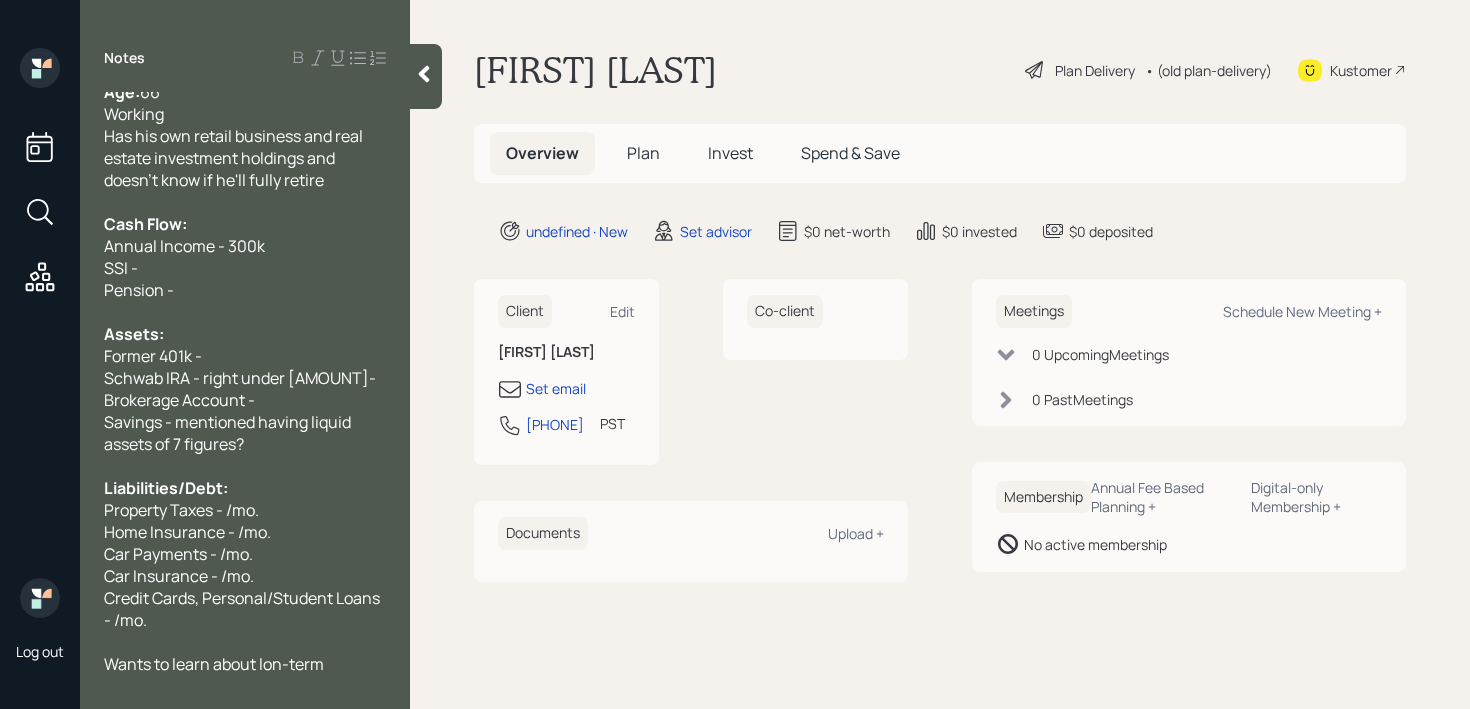 click on "Wants to learn about lon-term" at bounding box center [214, 664] 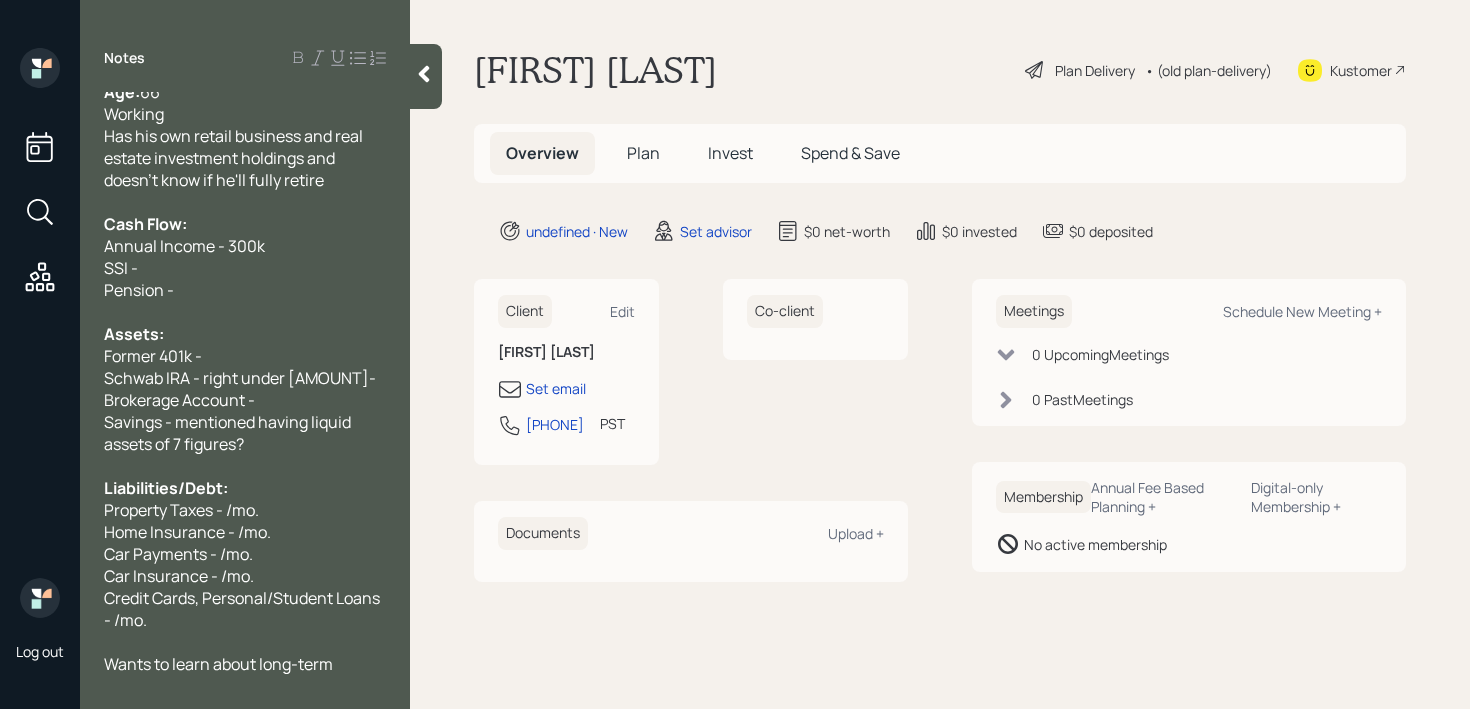 click on "Wants to learn about long-term" at bounding box center (245, 664) 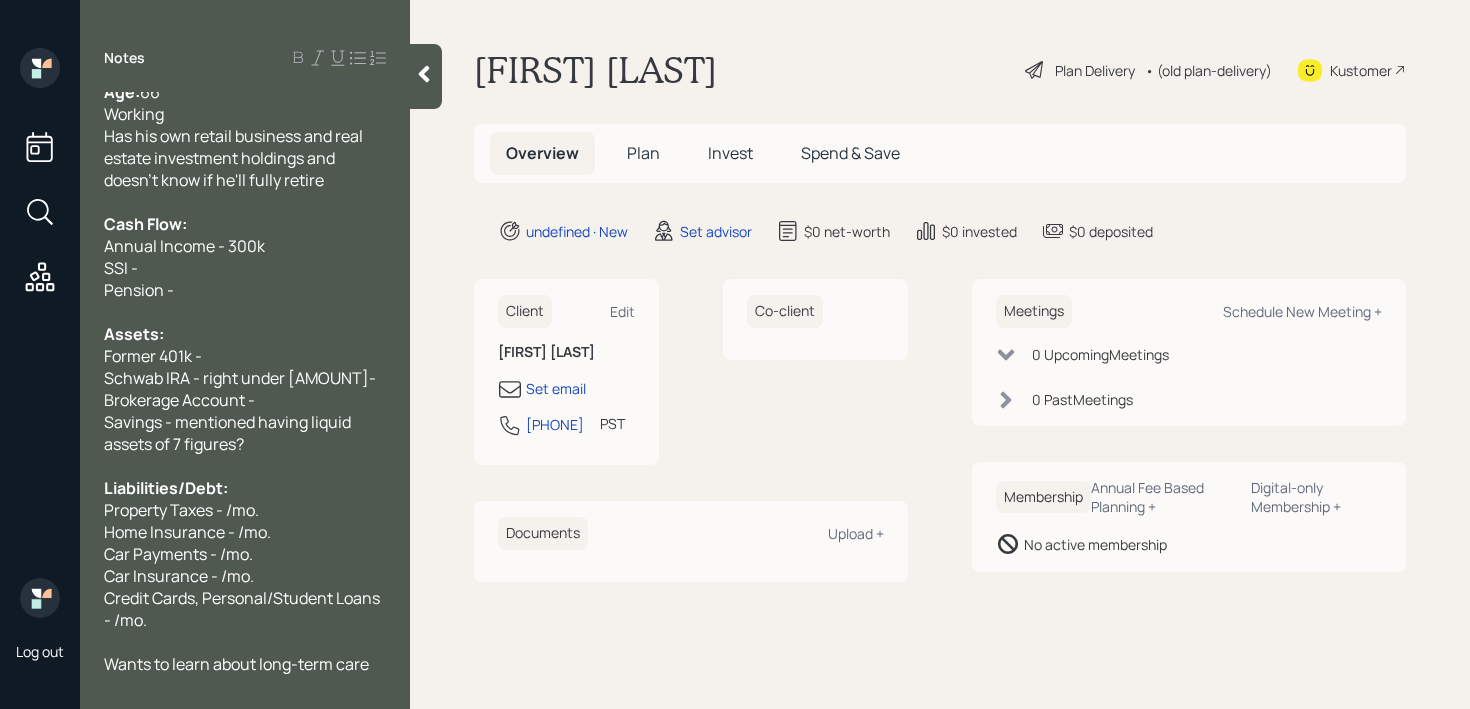 click at bounding box center [245, 466] 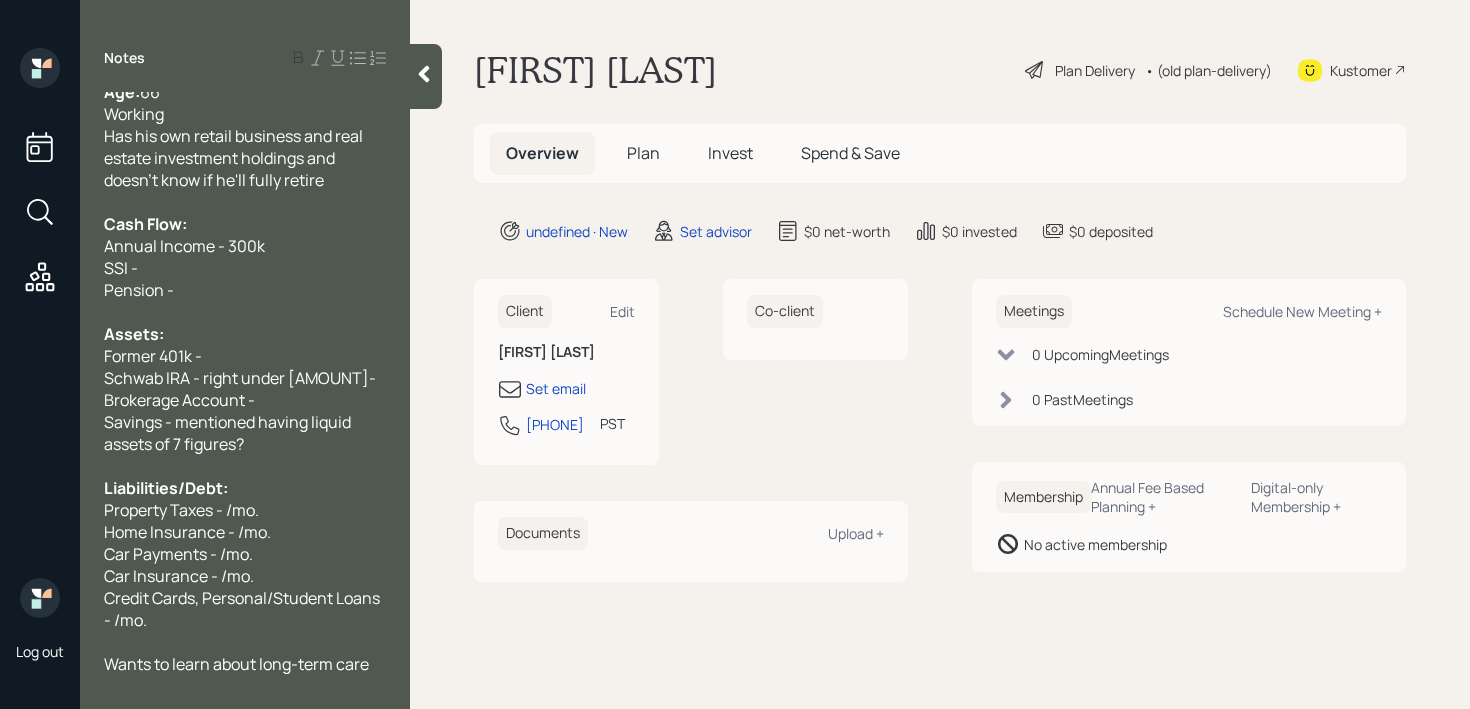 click on "Savings - mentioned having liquid assets of 7 figures?" at bounding box center (245, 433) 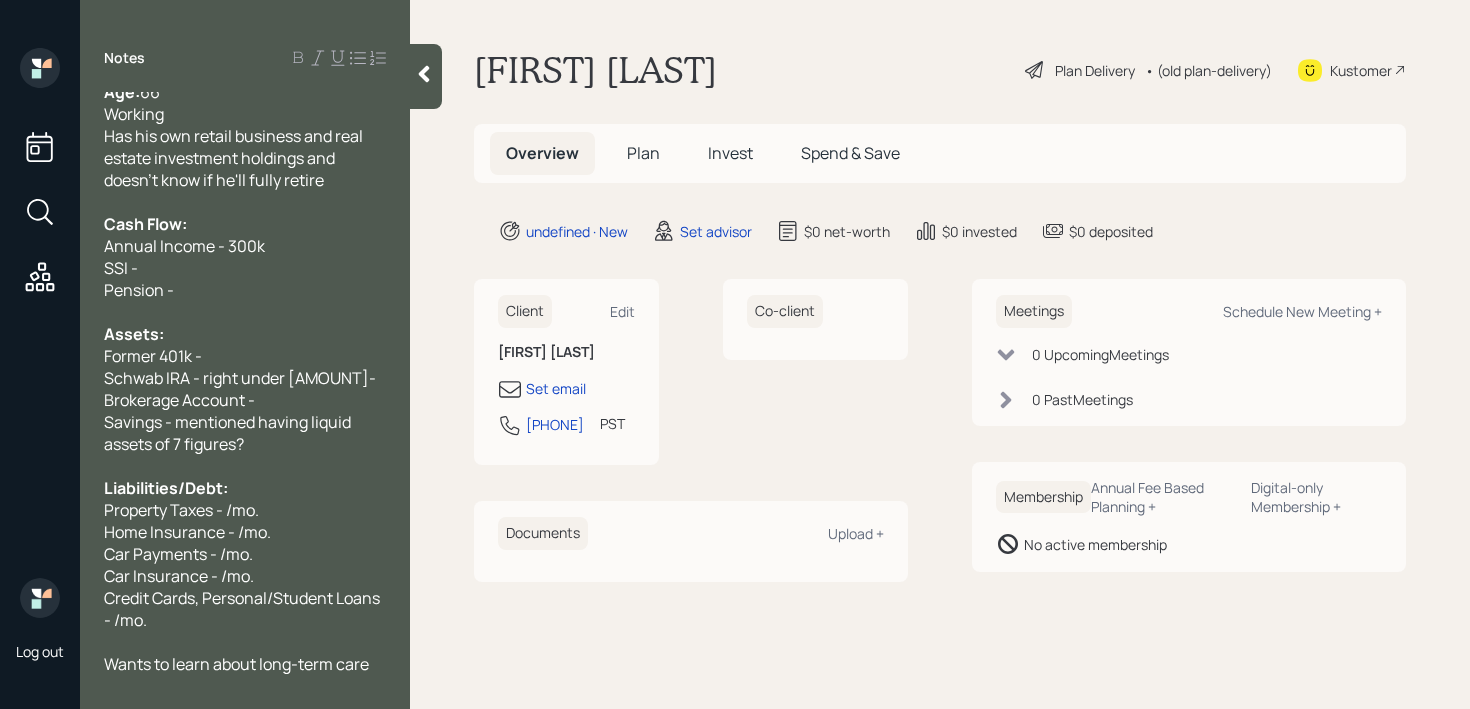 click on "Assets:" at bounding box center [134, 334] 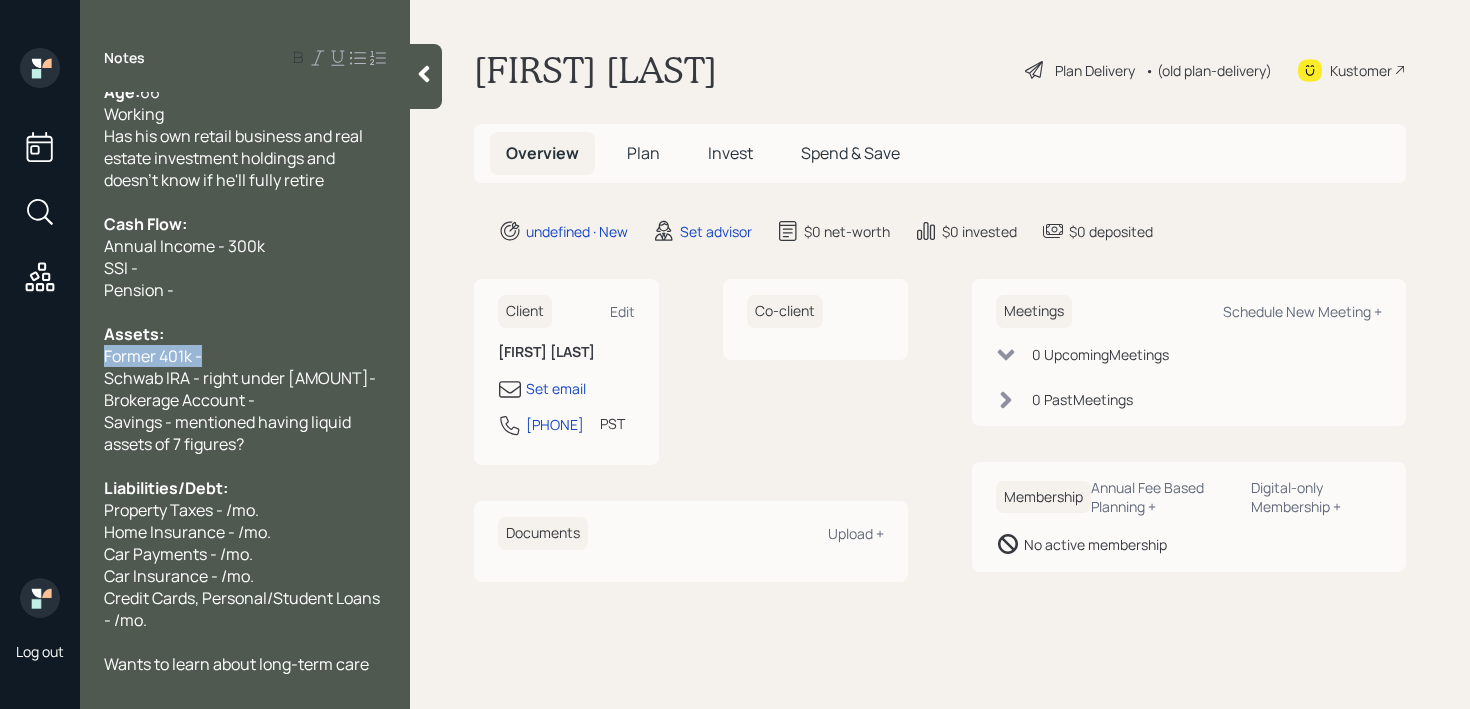 drag, startPoint x: 231, startPoint y: 352, endPoint x: 0, endPoint y: 352, distance: 231 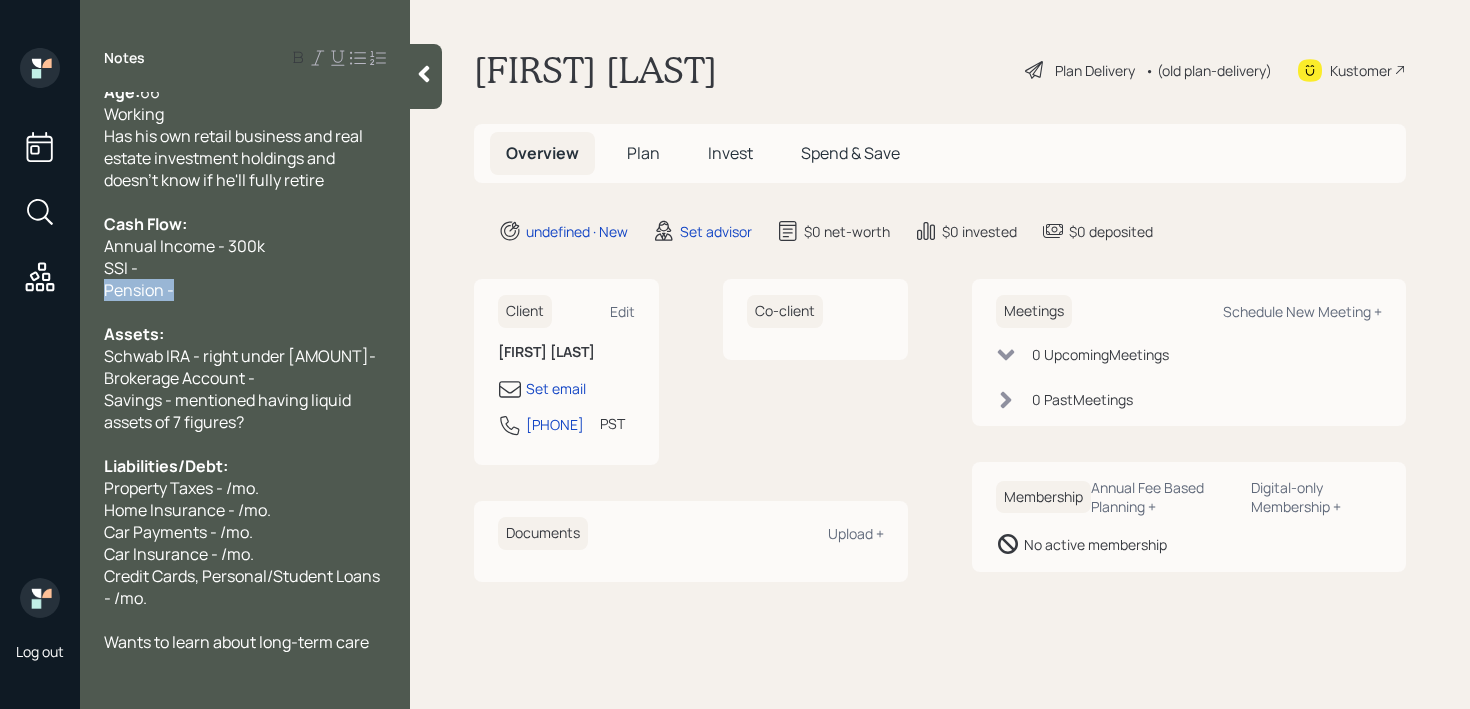 drag, startPoint x: 198, startPoint y: 289, endPoint x: 132, endPoint y: 279, distance: 66.75328 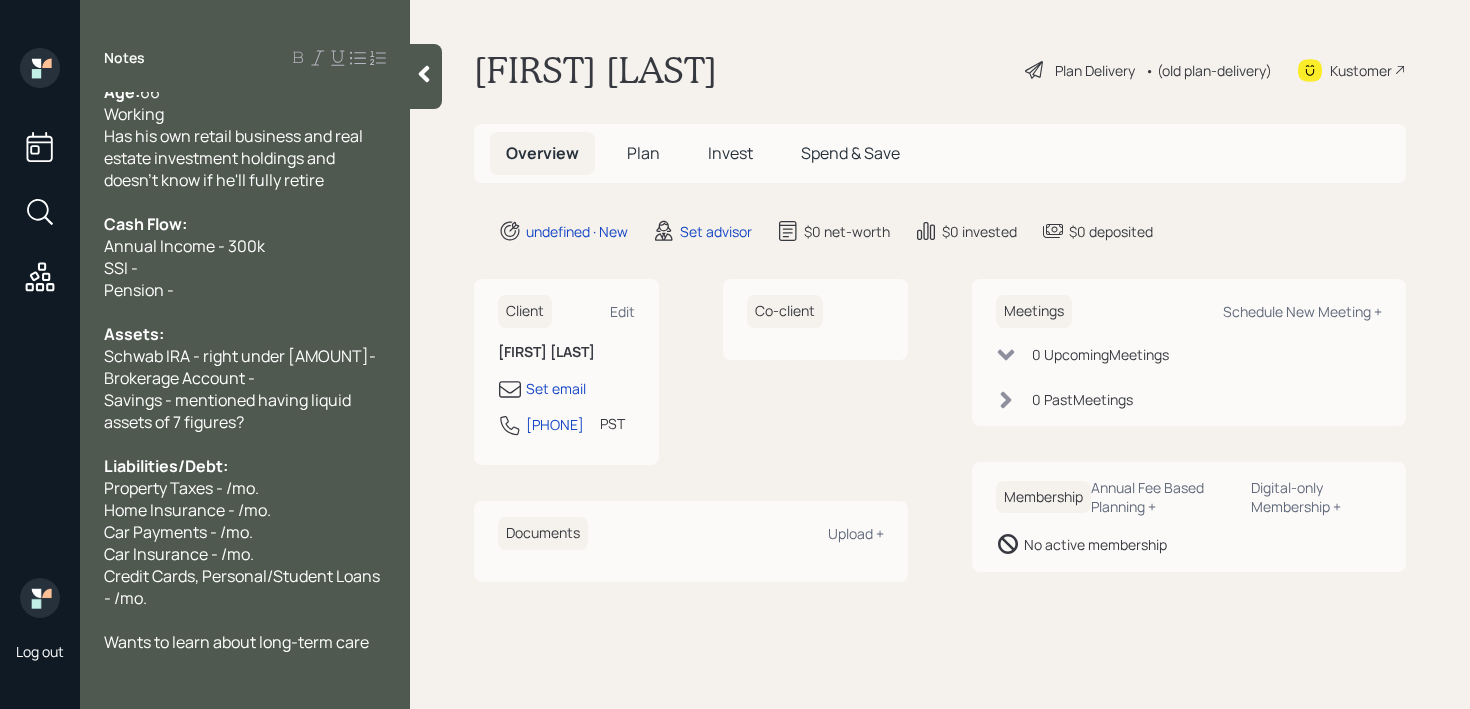 click on "Pension -" at bounding box center (245, 290) 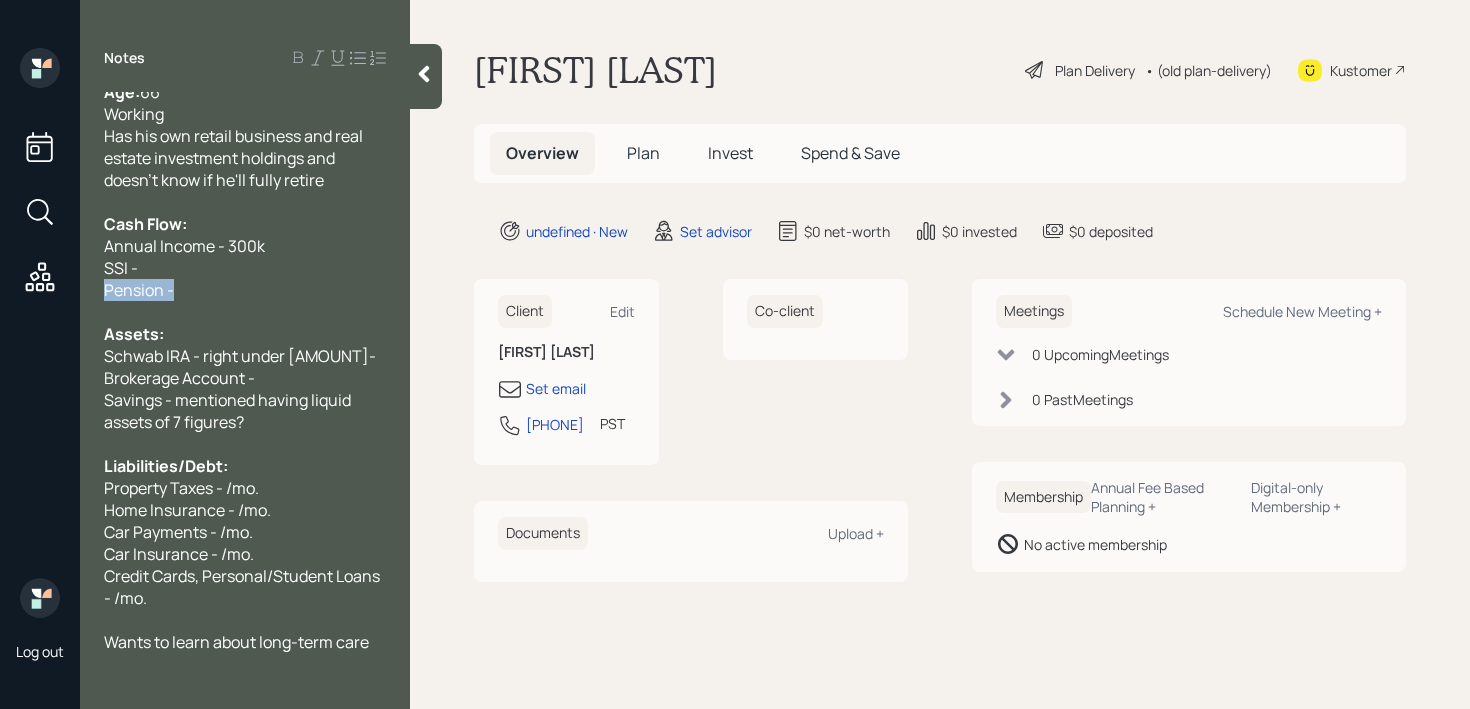 drag, startPoint x: 217, startPoint y: 294, endPoint x: 49, endPoint y: 294, distance: 168 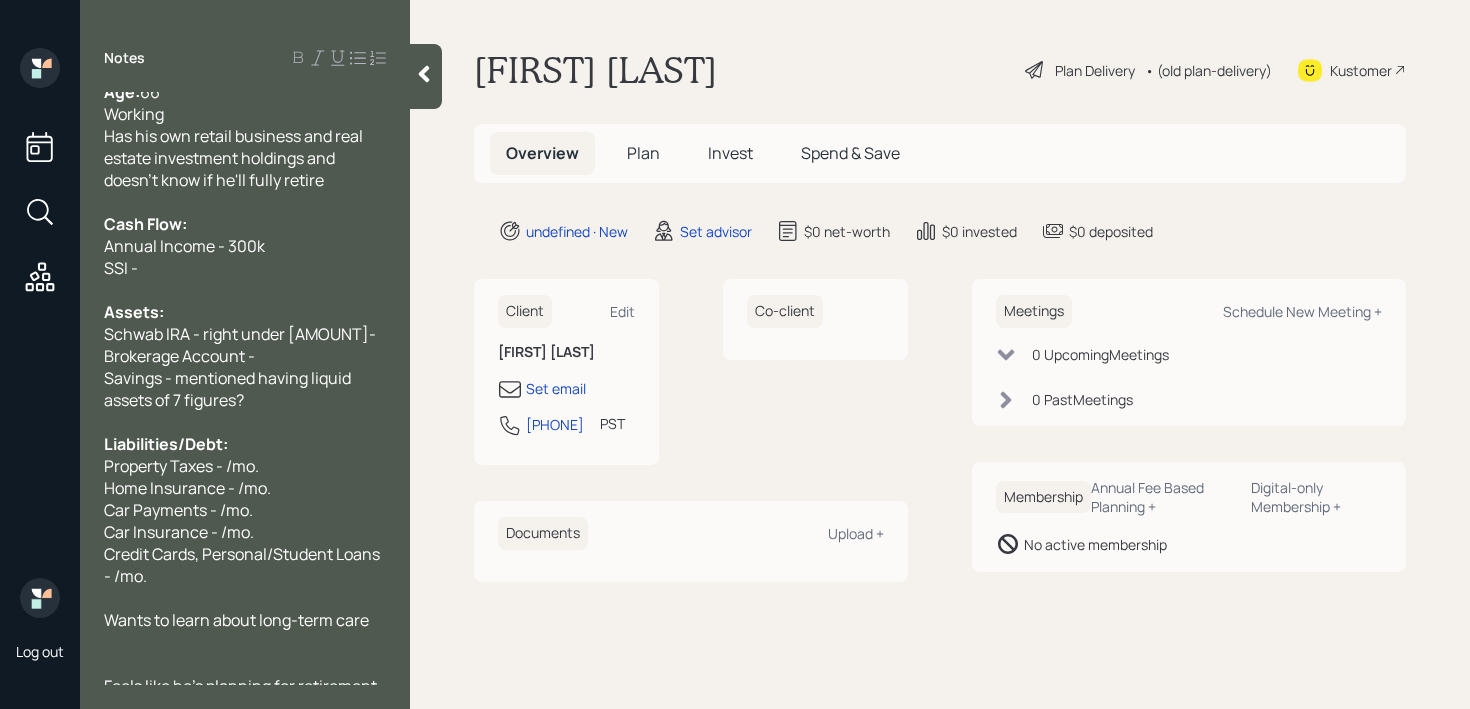 scroll, scrollTop: 44, scrollLeft: 0, axis: vertical 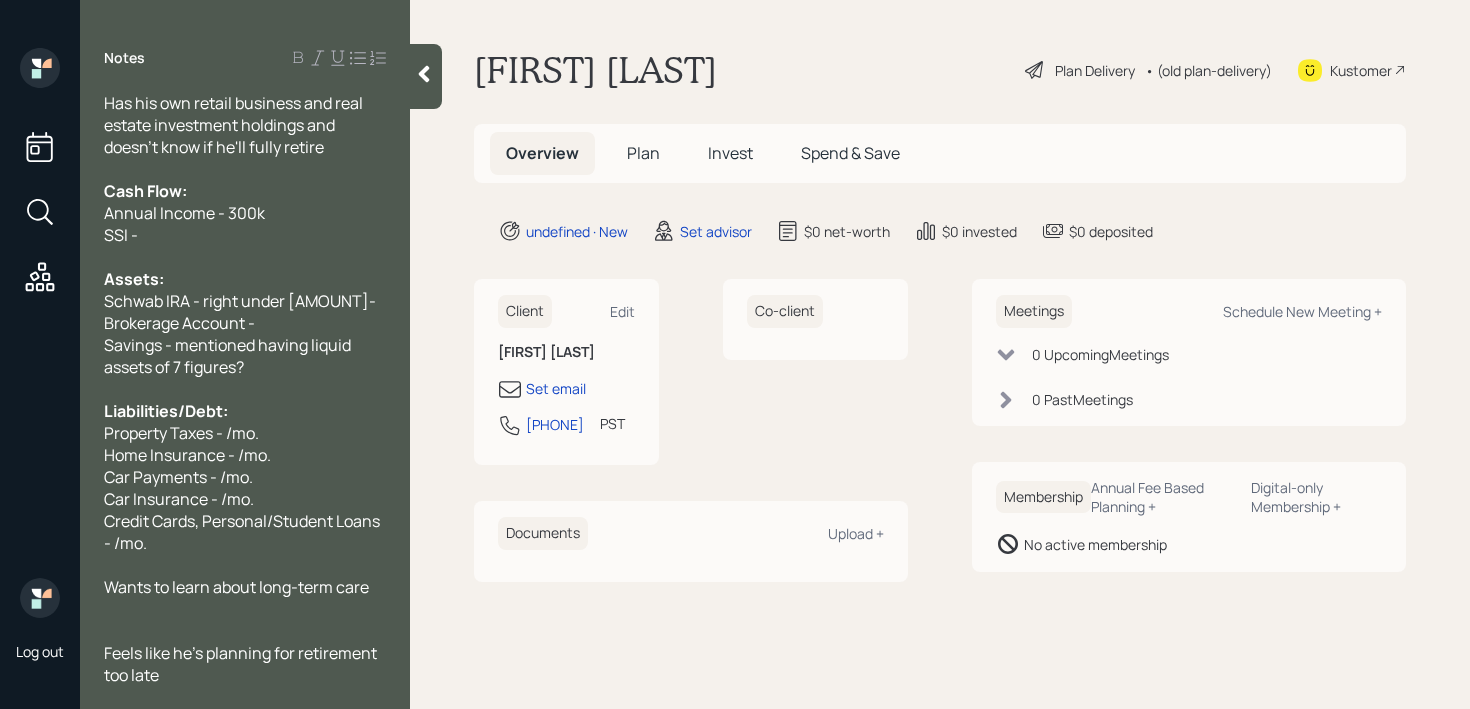 click on "Feels like he's planning for retirement too late" at bounding box center (245, 664) 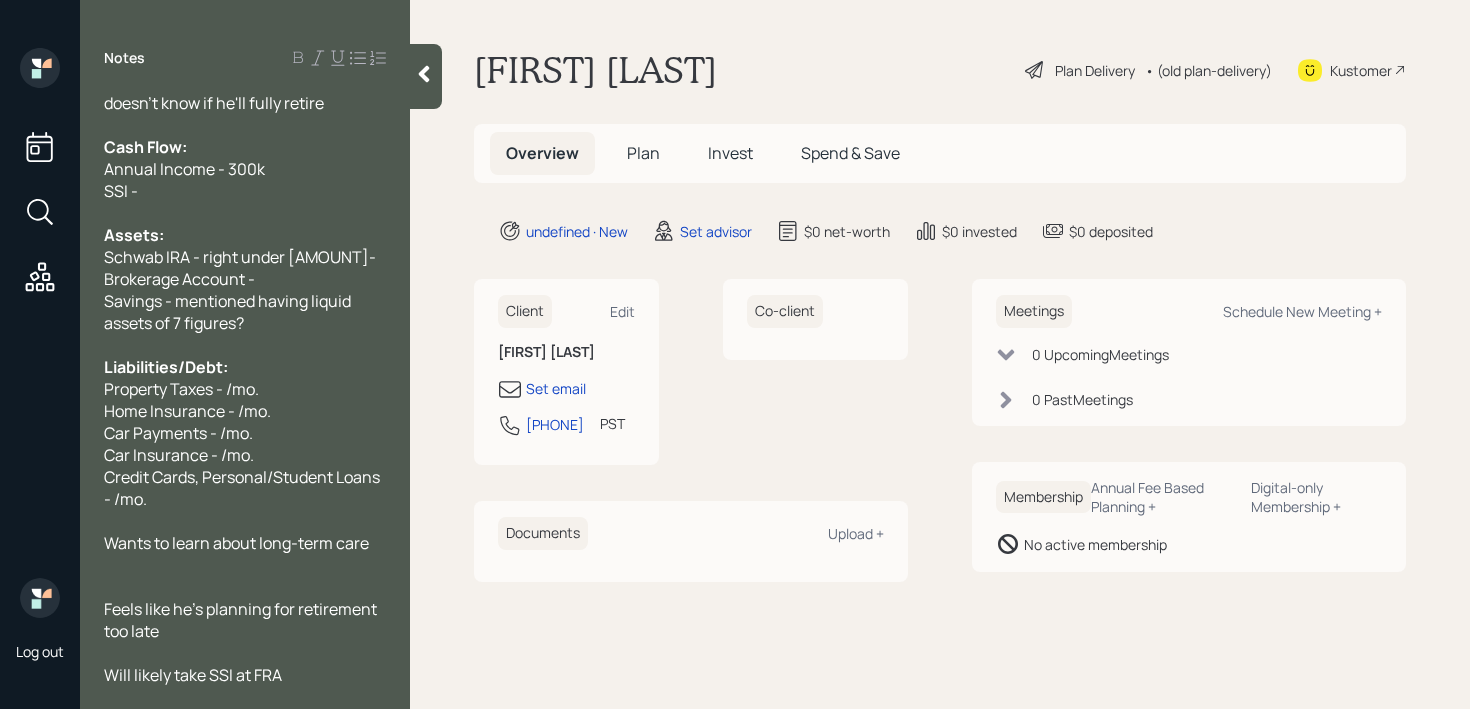 click on "Feels like he's planning for retirement too late" at bounding box center [242, 620] 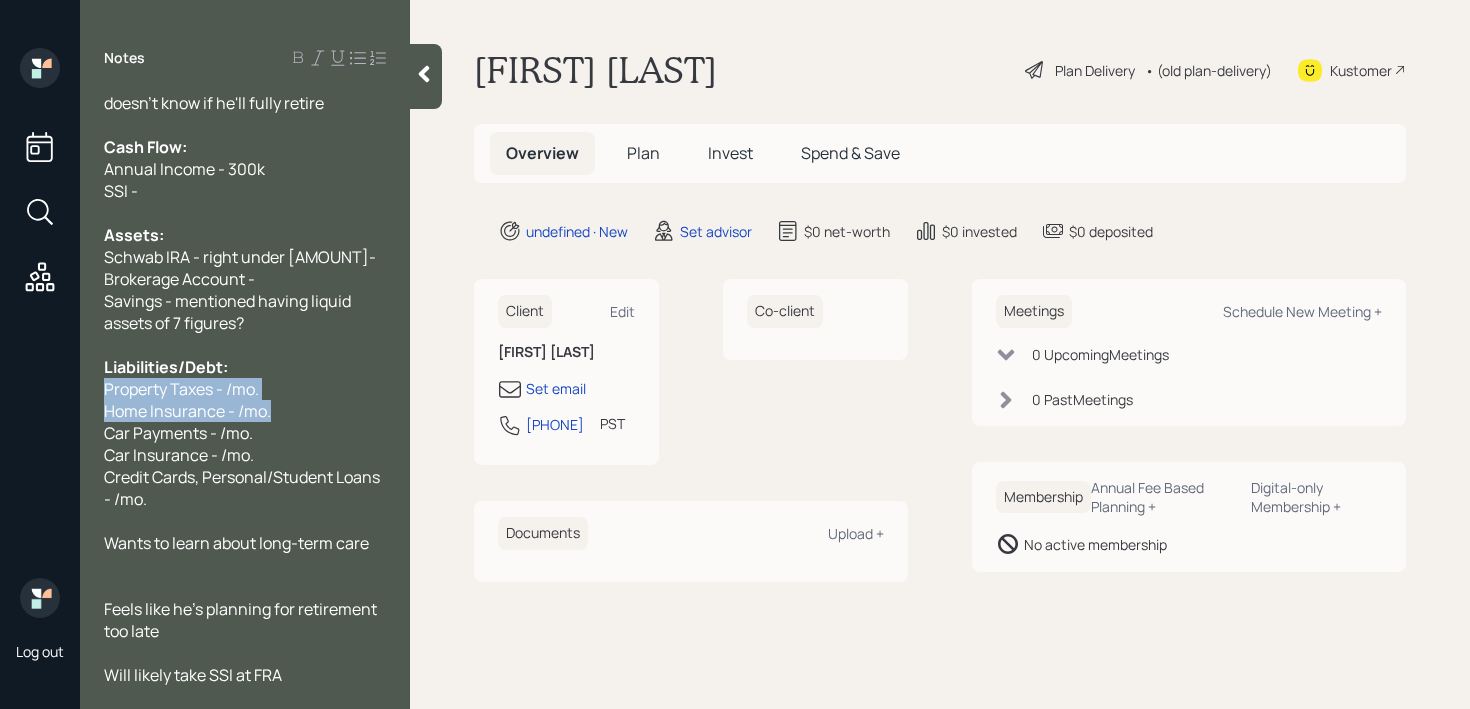 drag, startPoint x: 297, startPoint y: 403, endPoint x: 45, endPoint y: 394, distance: 252.16066 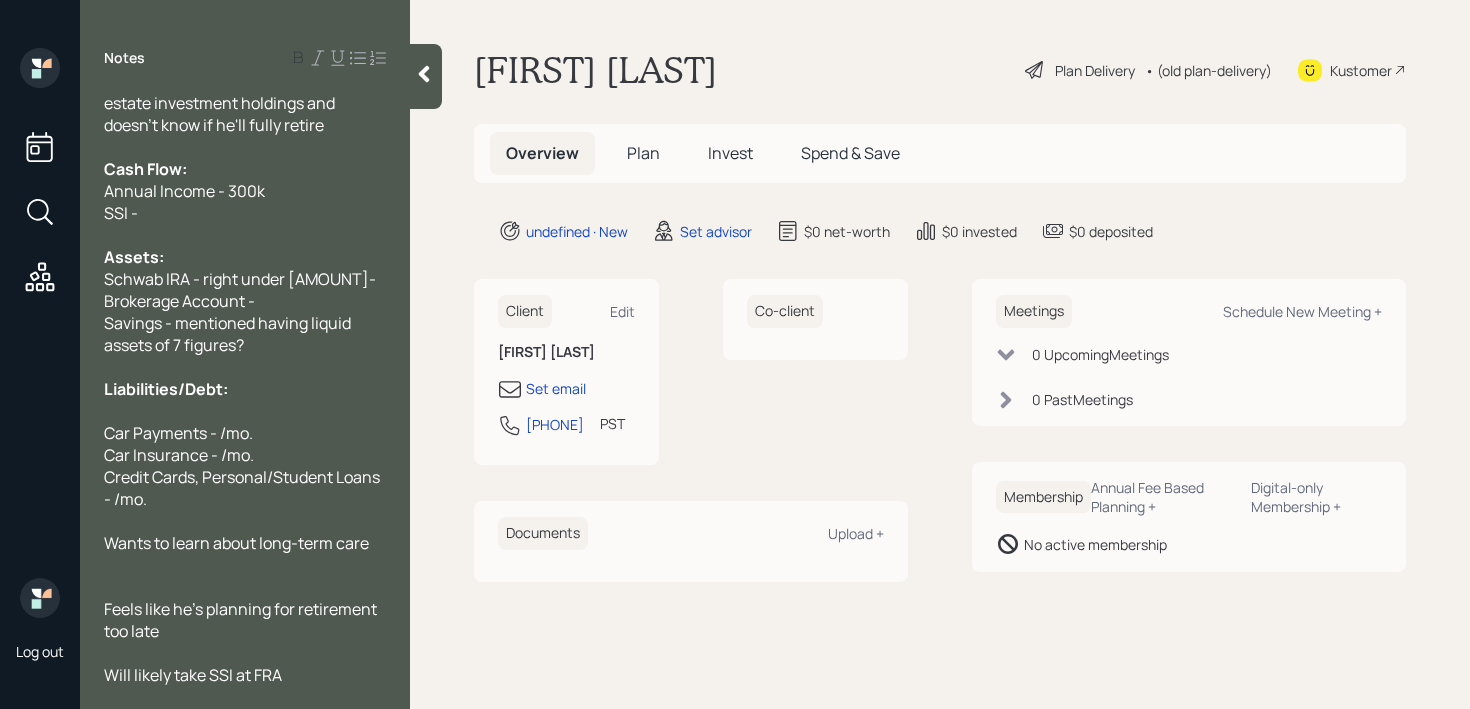 scroll, scrollTop: 44, scrollLeft: 0, axis: vertical 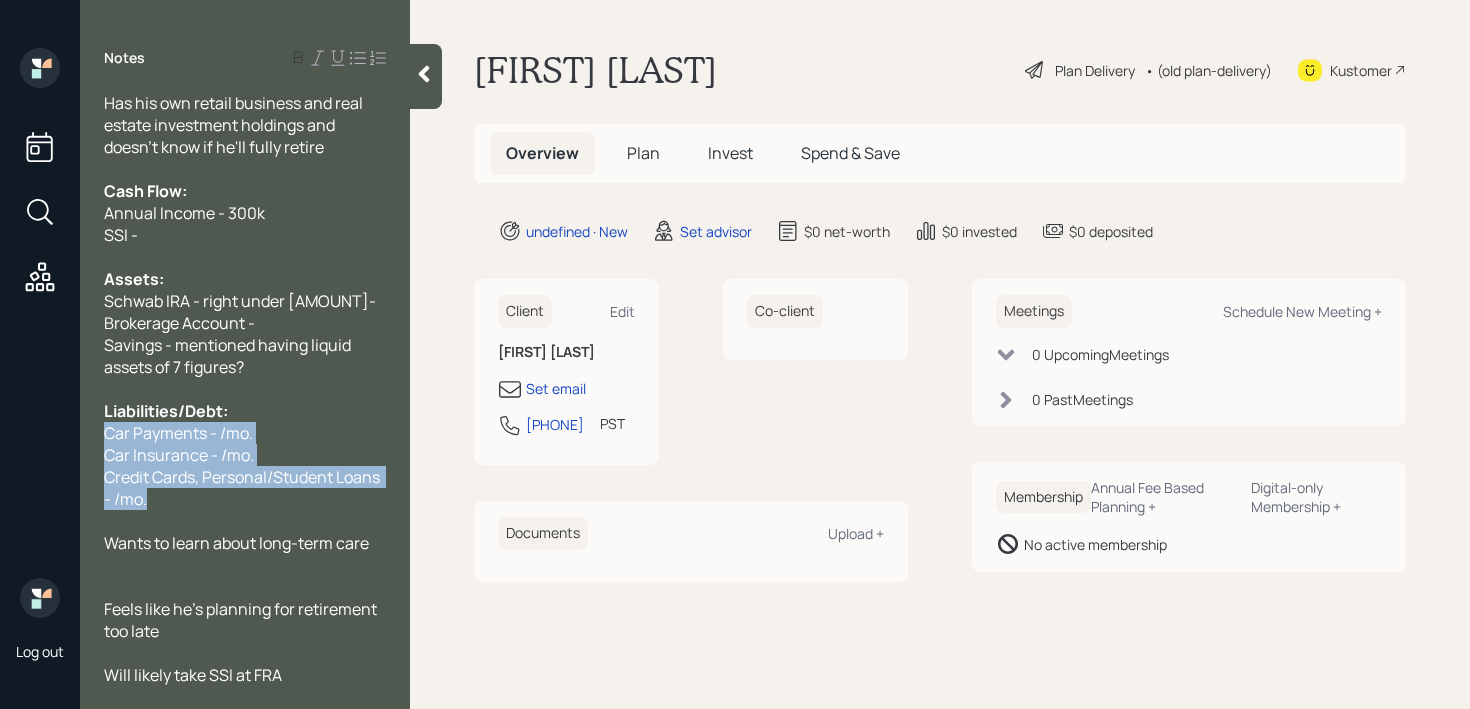drag, startPoint x: 159, startPoint y: 493, endPoint x: 95, endPoint y: 436, distance: 85.70297 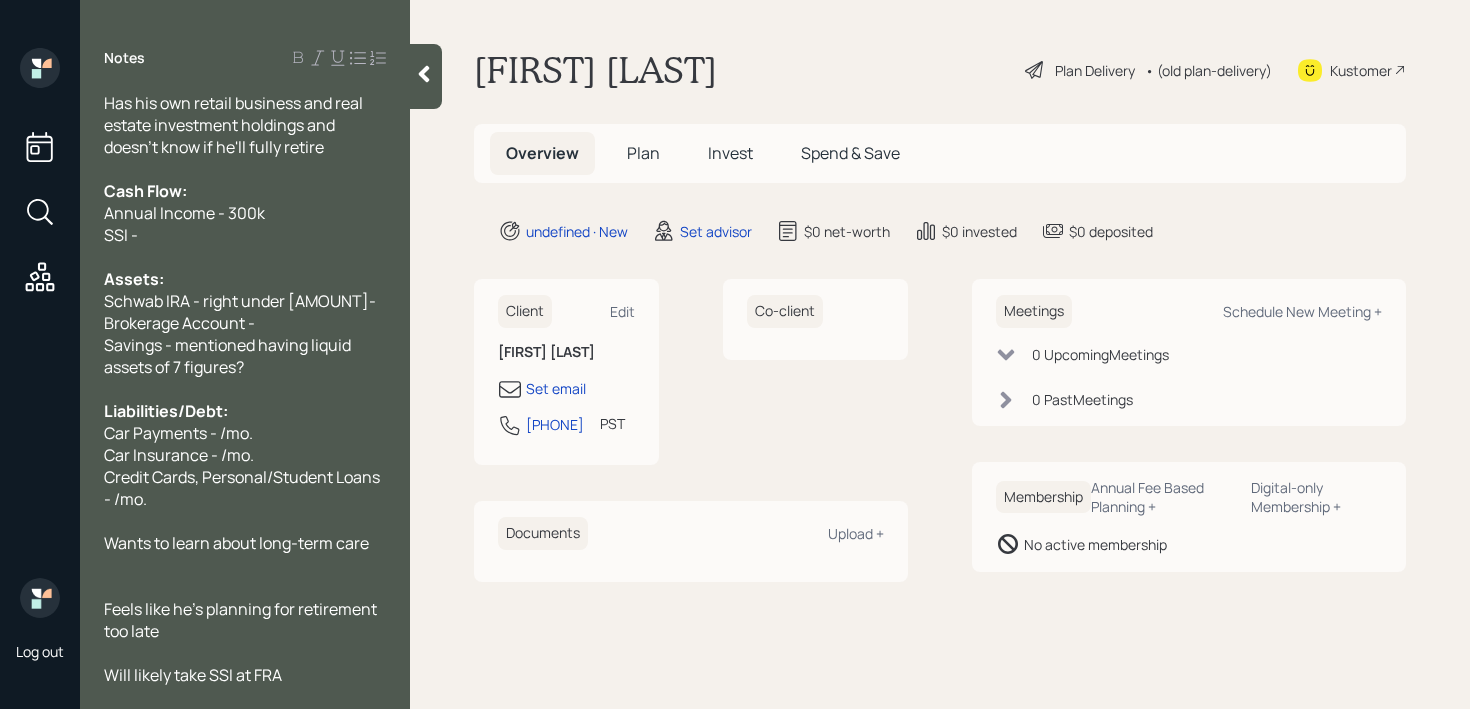 scroll, scrollTop: 0, scrollLeft: 0, axis: both 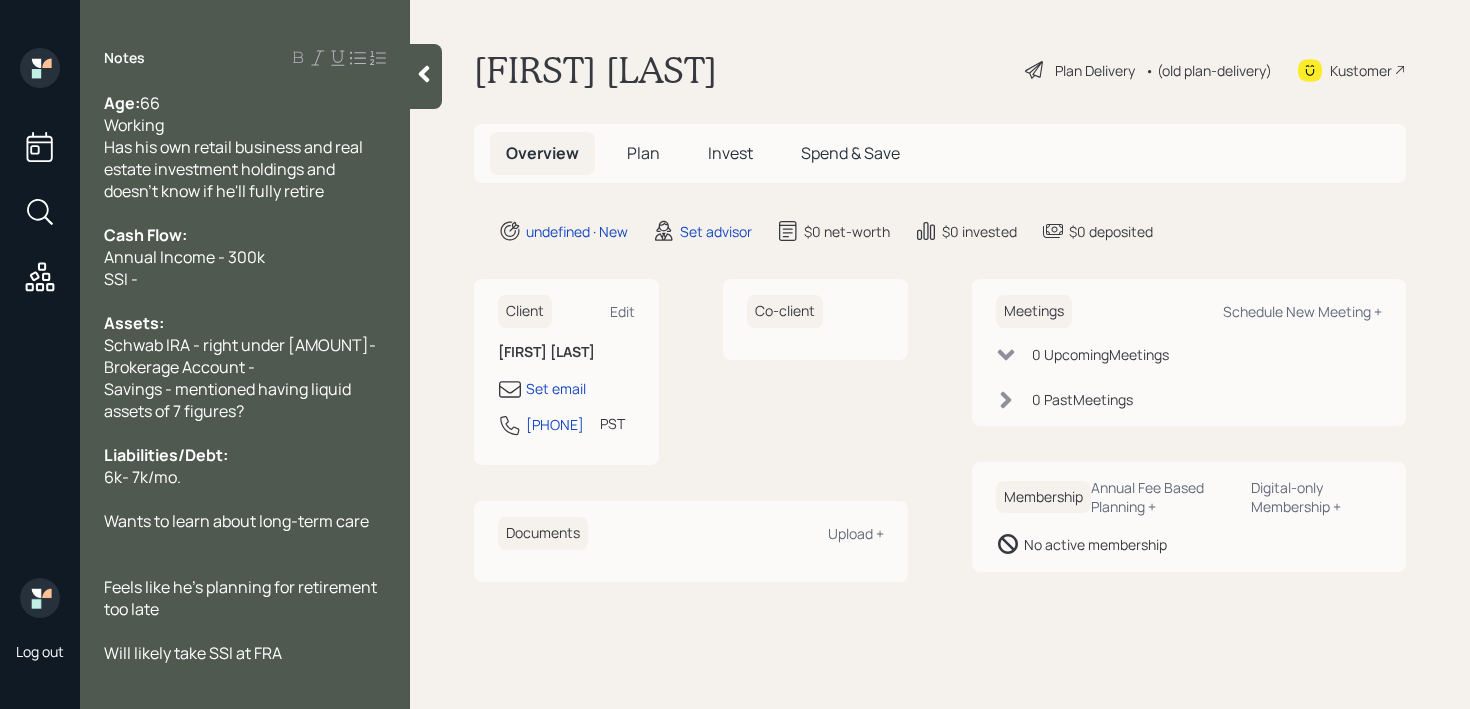 click on "6k- 7k/mo." at bounding box center (245, 477) 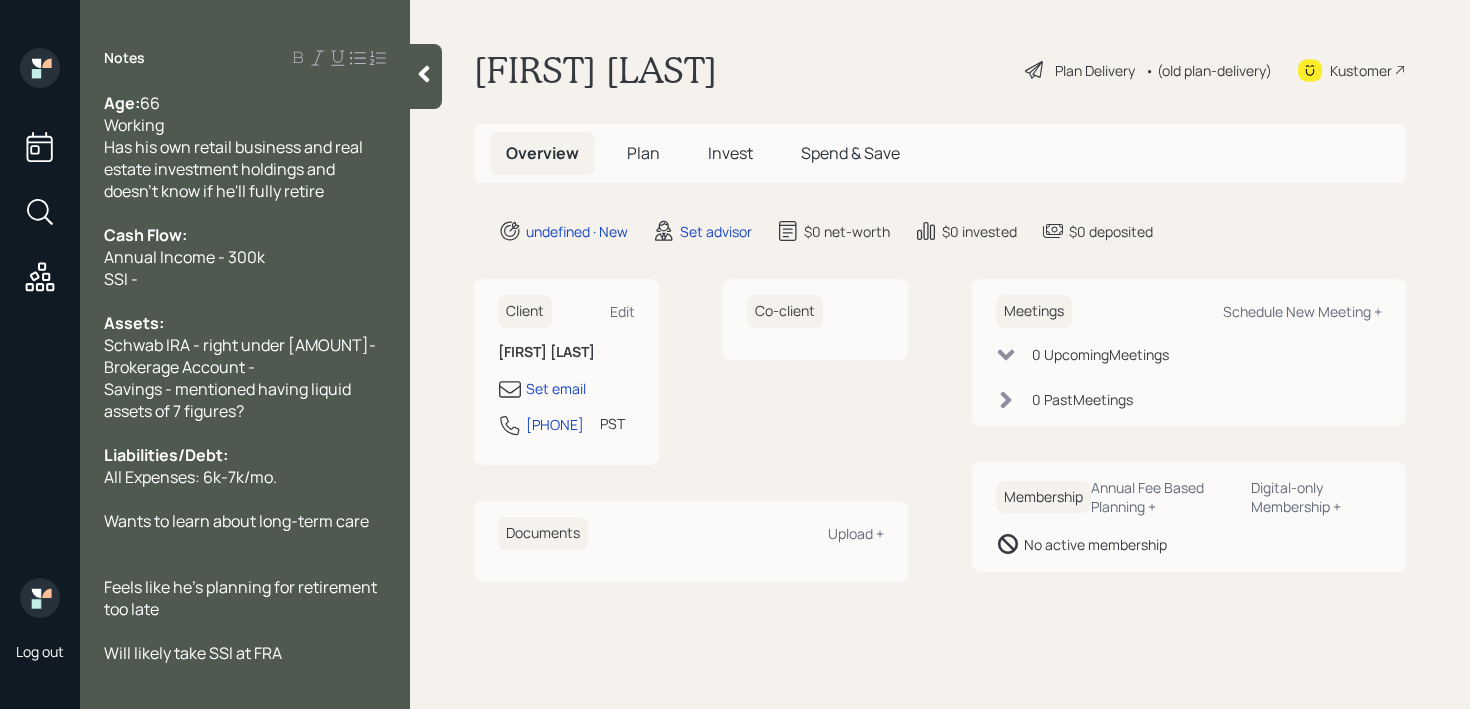 click on "Will likely take SSI at FRA" at bounding box center (245, 653) 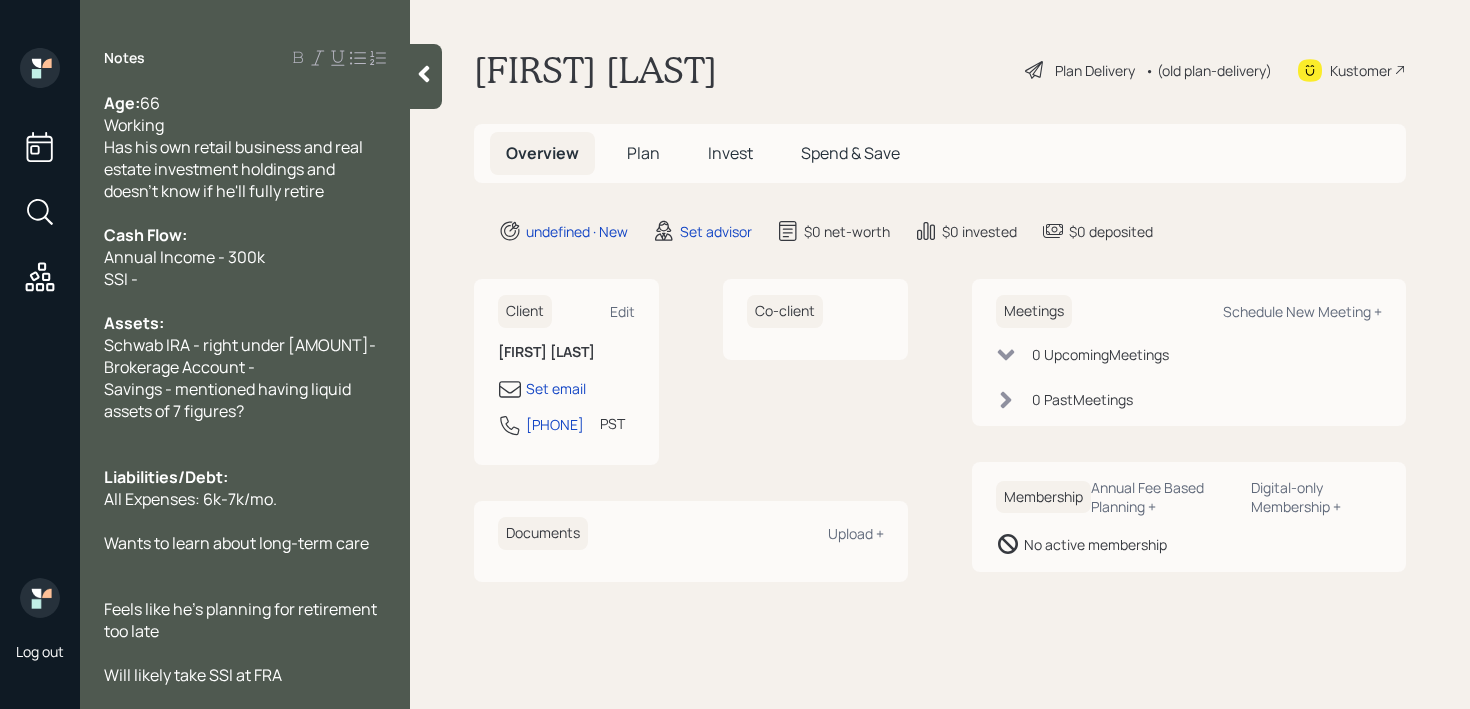 click on "Will likely take SSI at FRA" at bounding box center (245, 675) 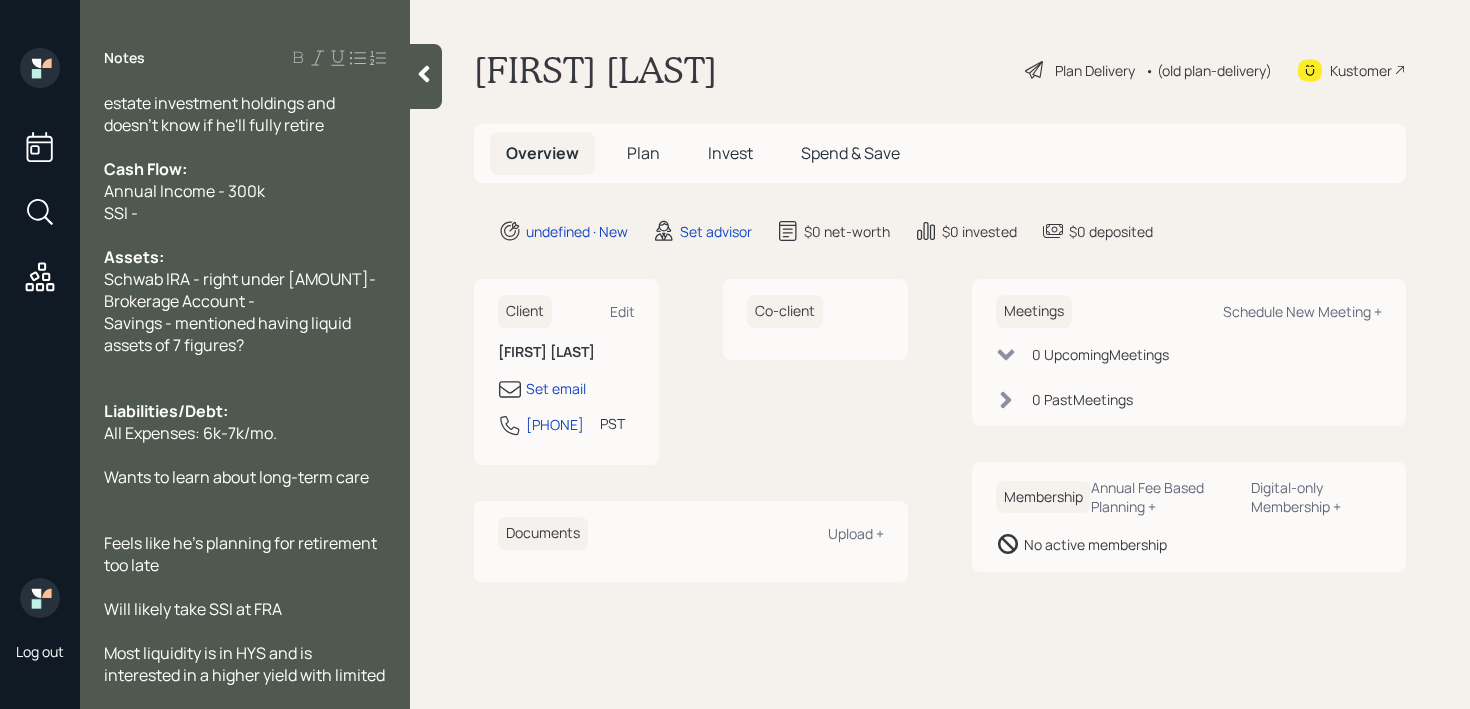 scroll, scrollTop: 88, scrollLeft: 0, axis: vertical 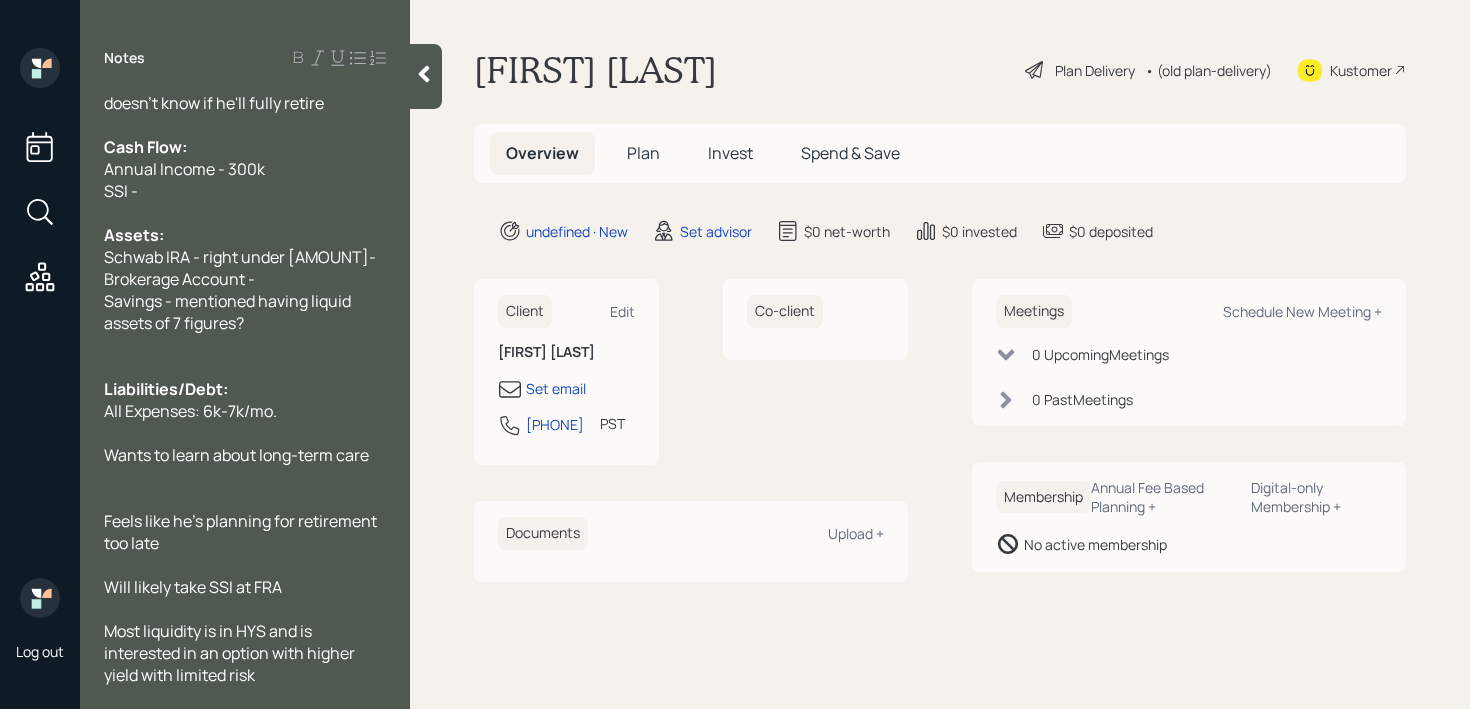 click on "Most liquidity is in HYS and is interested in an option with higher yield with limited risk" at bounding box center [231, 653] 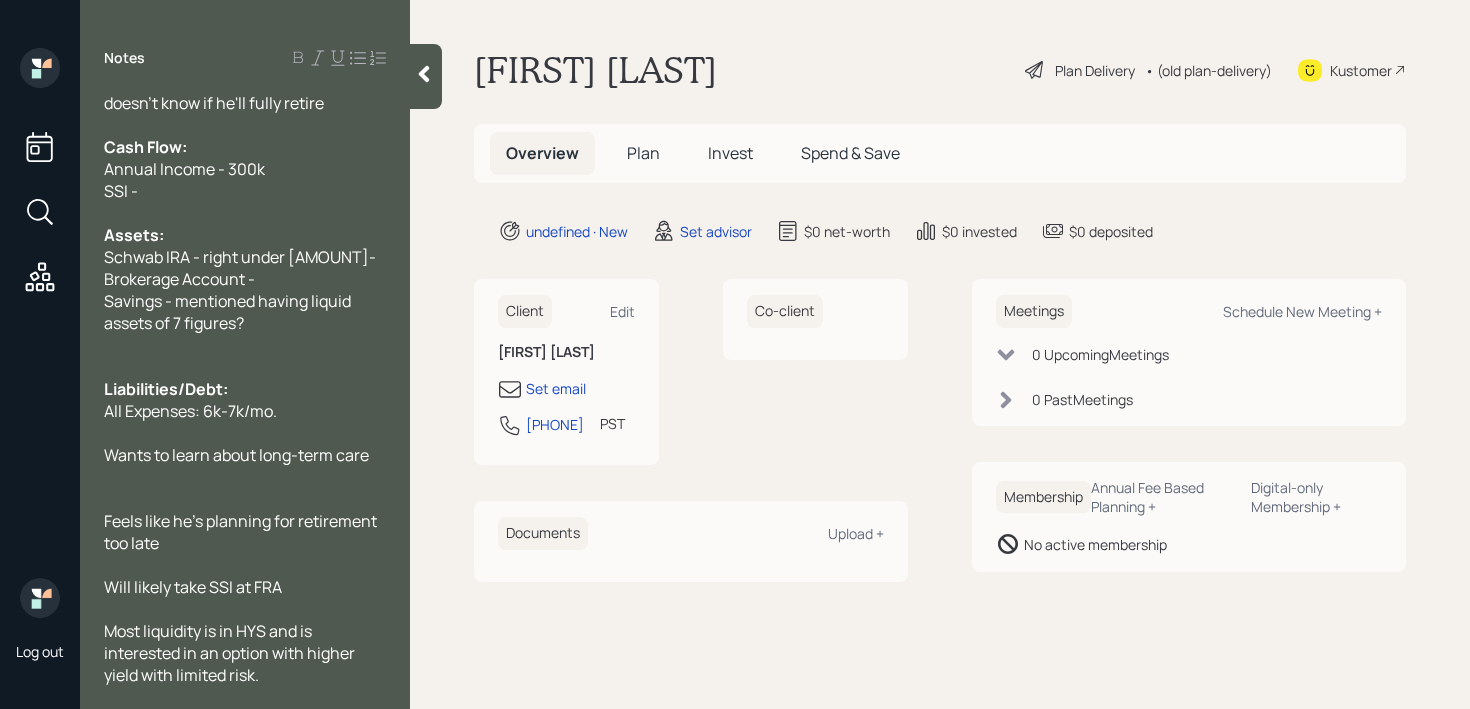 scroll, scrollTop: 0, scrollLeft: 0, axis: both 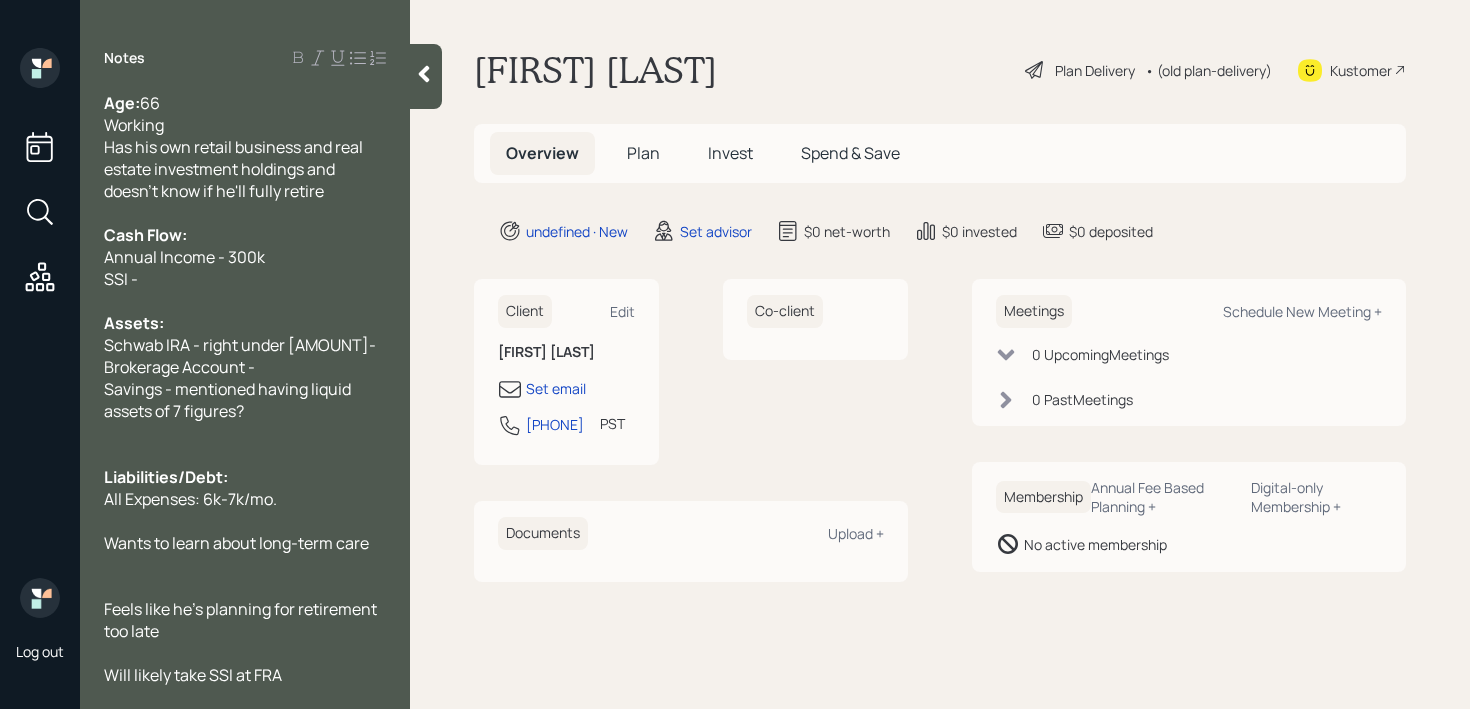 click on "Schwab IRA - right under [AMOUNT]-" at bounding box center [245, 345] 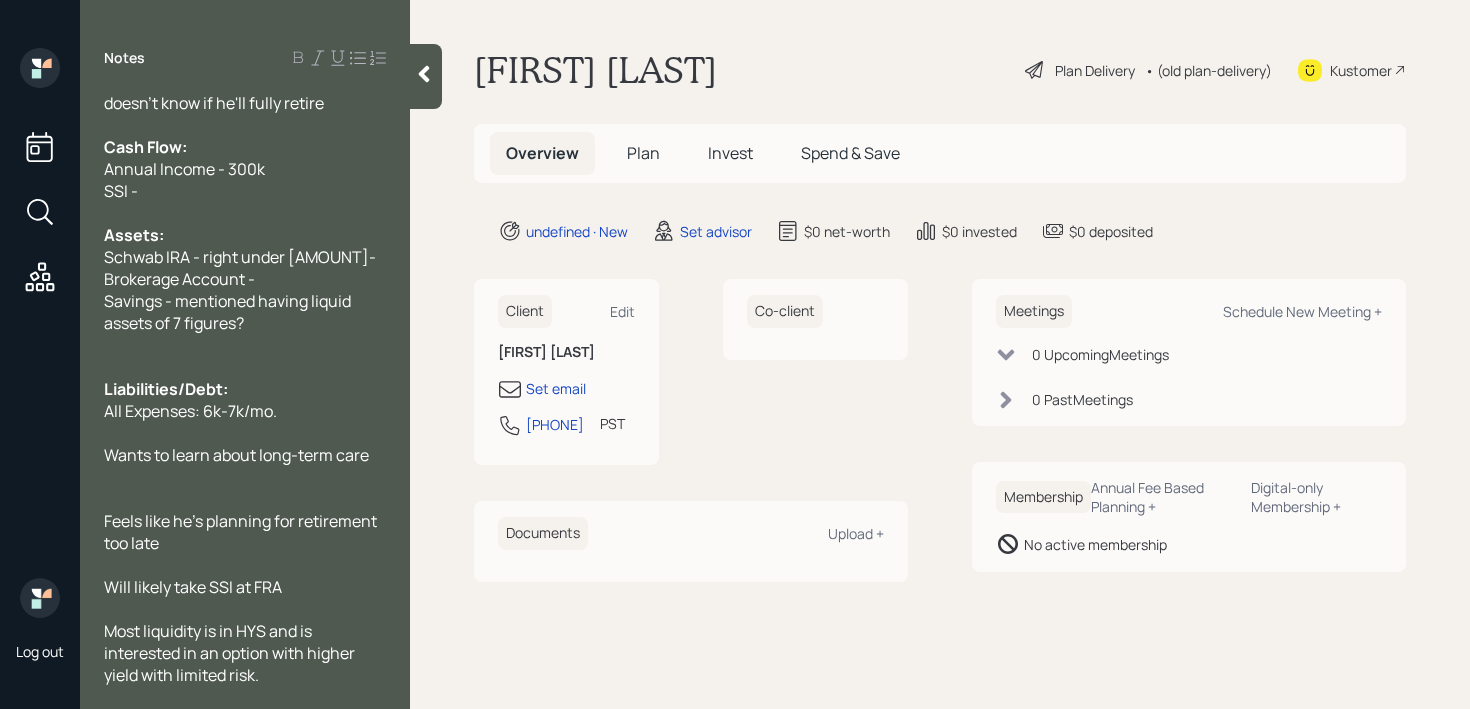 click on "Most liquidity is in HYS and is interested in an option with higher yield with limited risk." at bounding box center [245, 653] 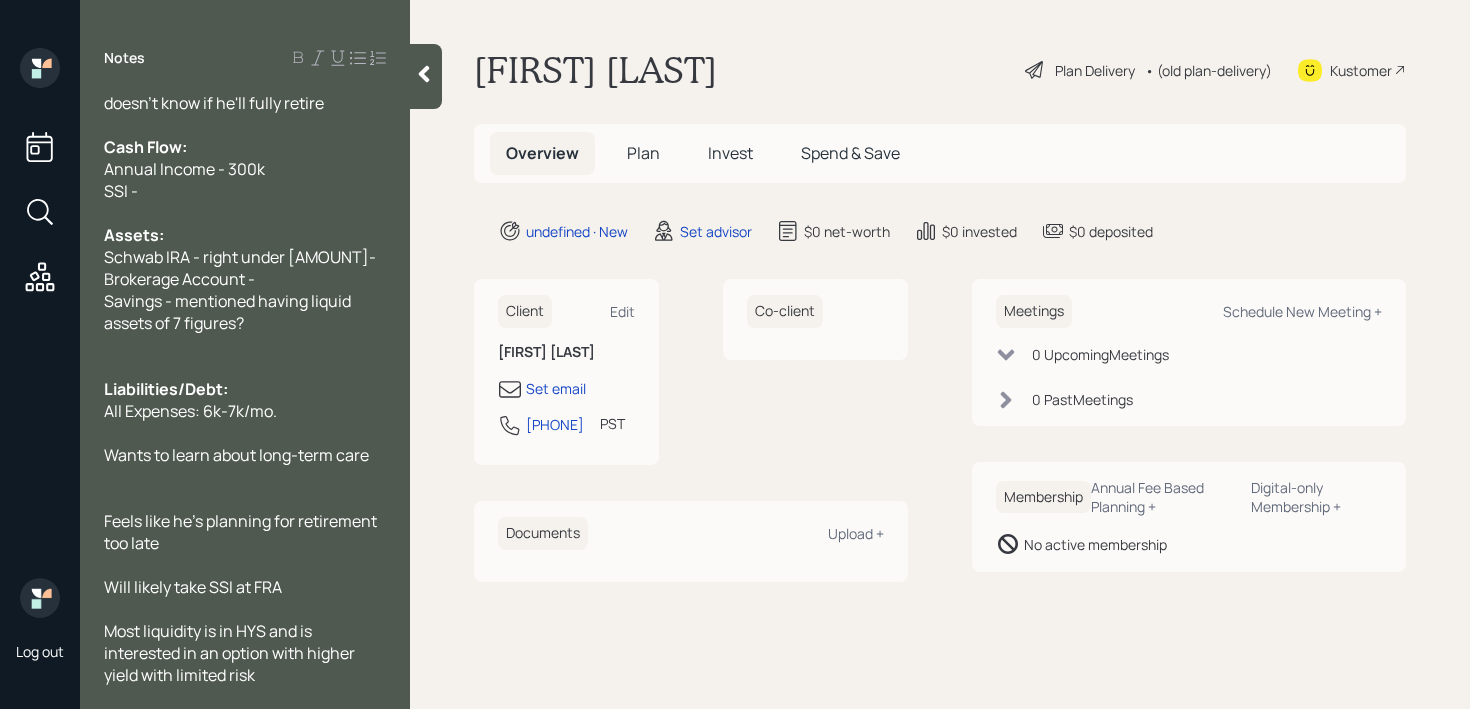 click 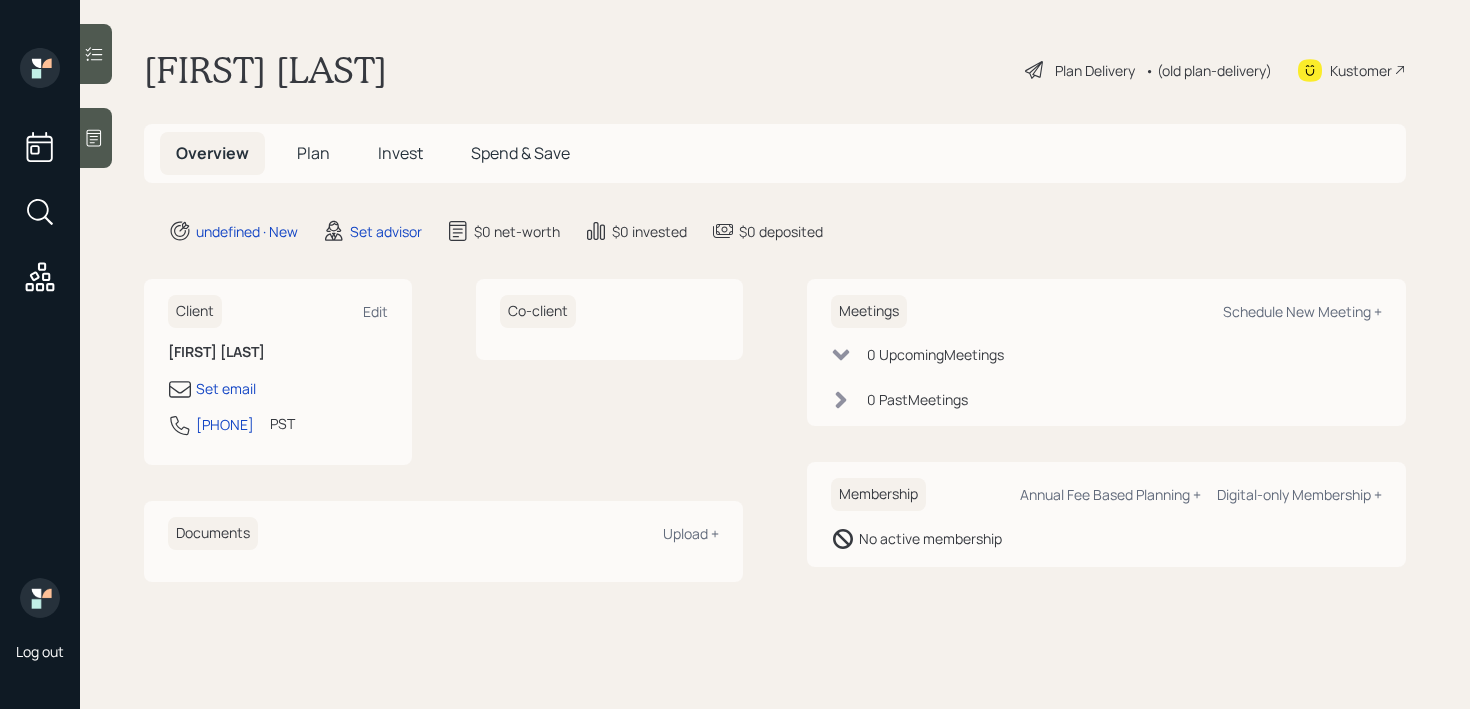 click on "Overview Plan Invest Spend & Save" at bounding box center (775, 153) 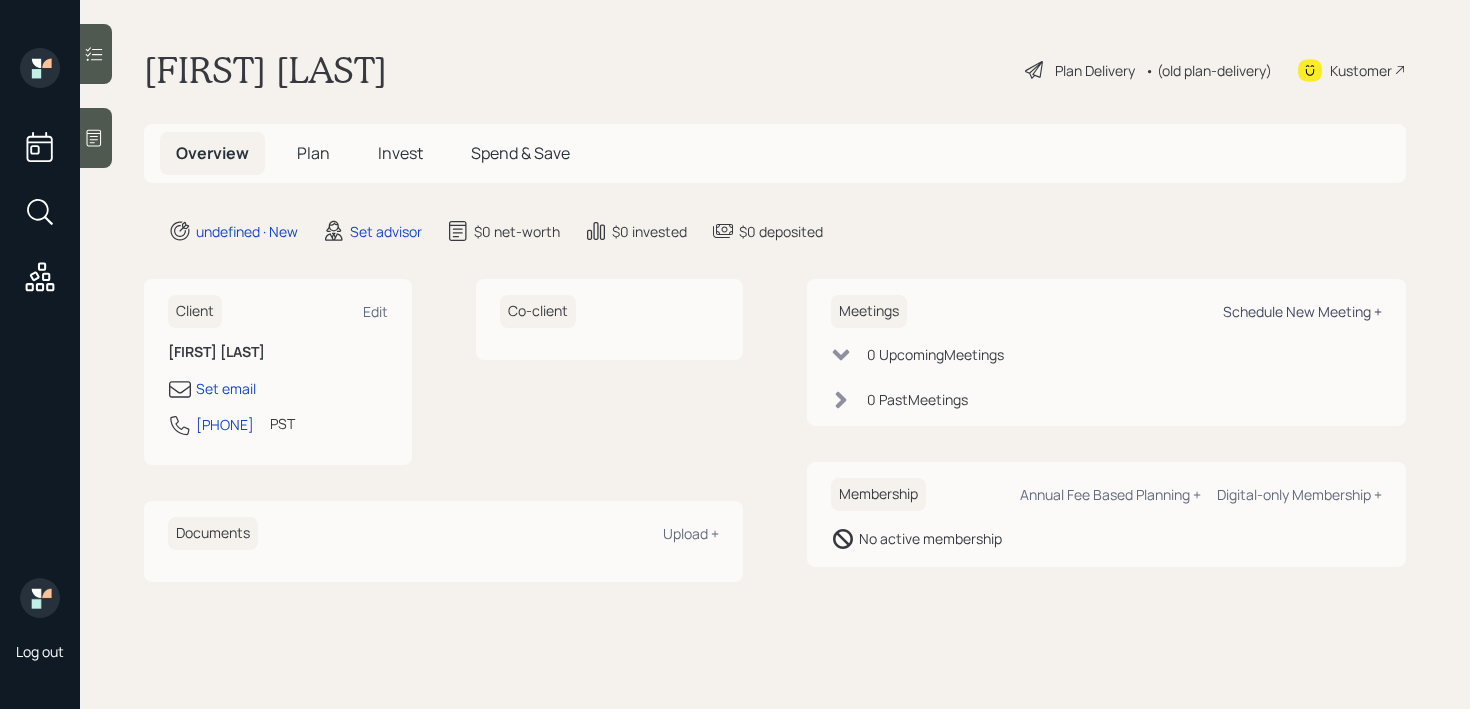 click on "Schedule New Meeting +" at bounding box center (1302, 311) 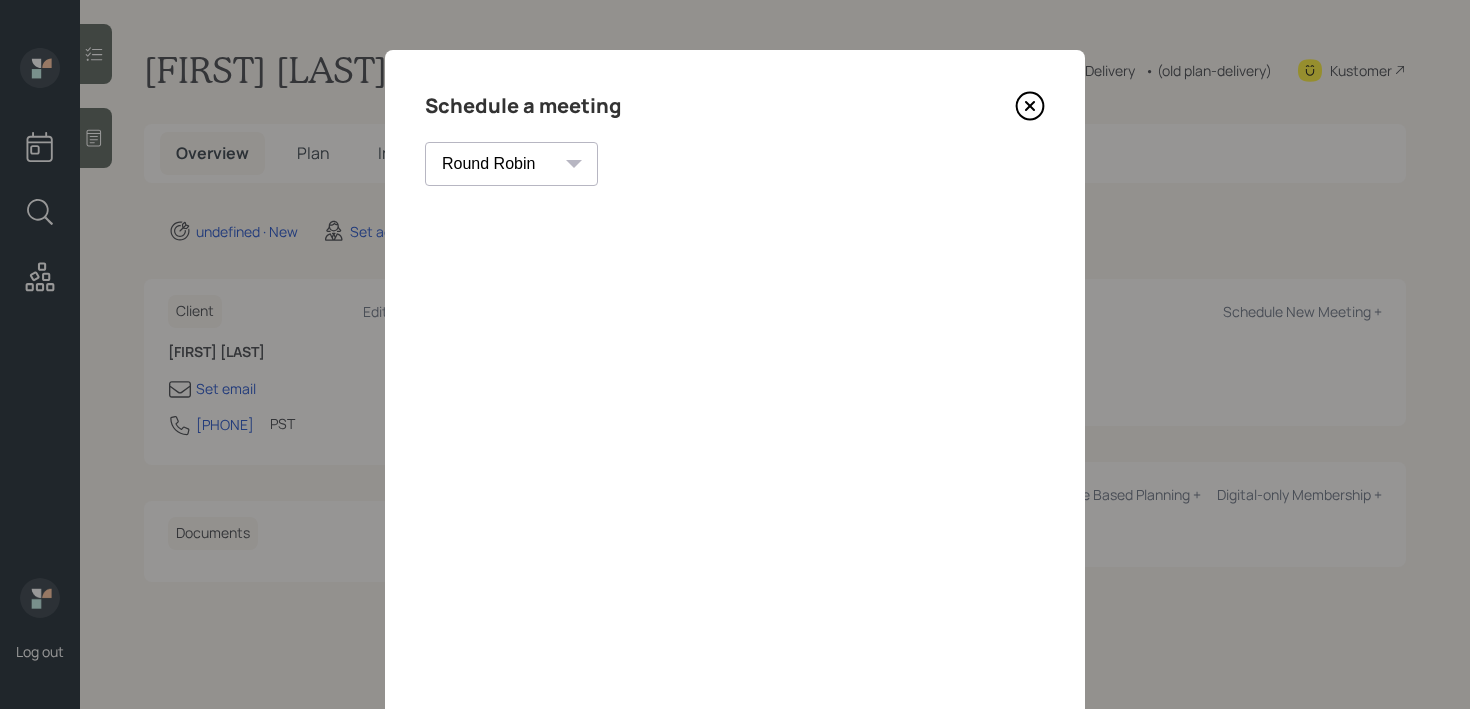 click 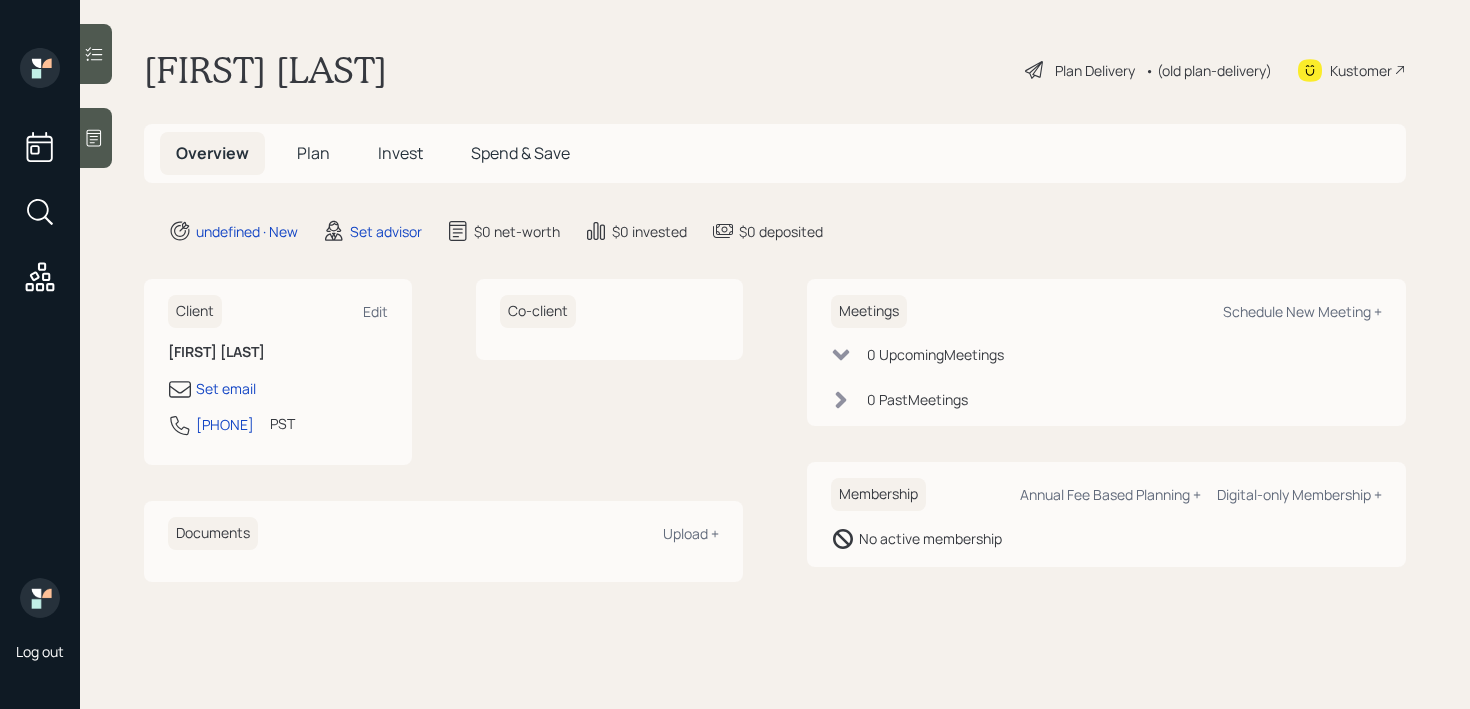 click on "Meetings Schedule New Meeting +" at bounding box center [1106, 311] 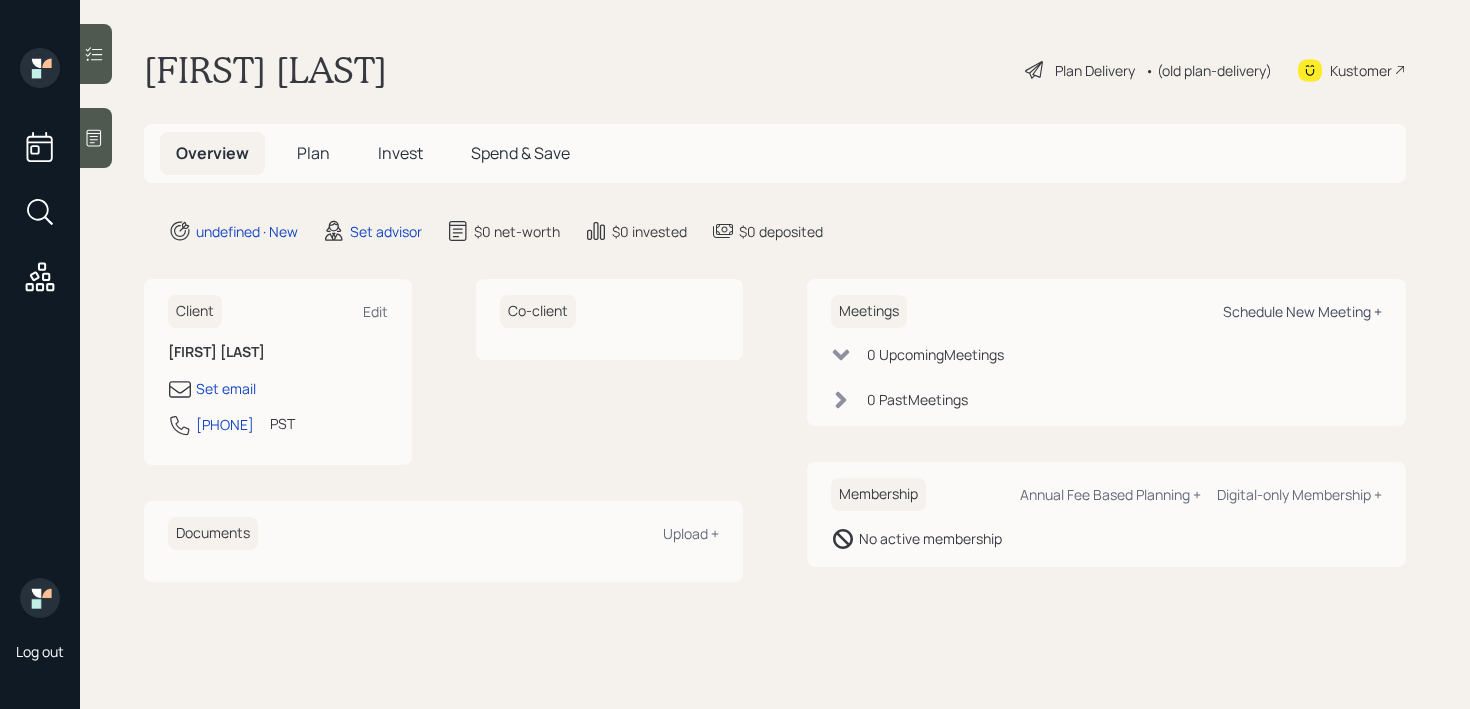click on "Schedule New Meeting +" at bounding box center [1302, 311] 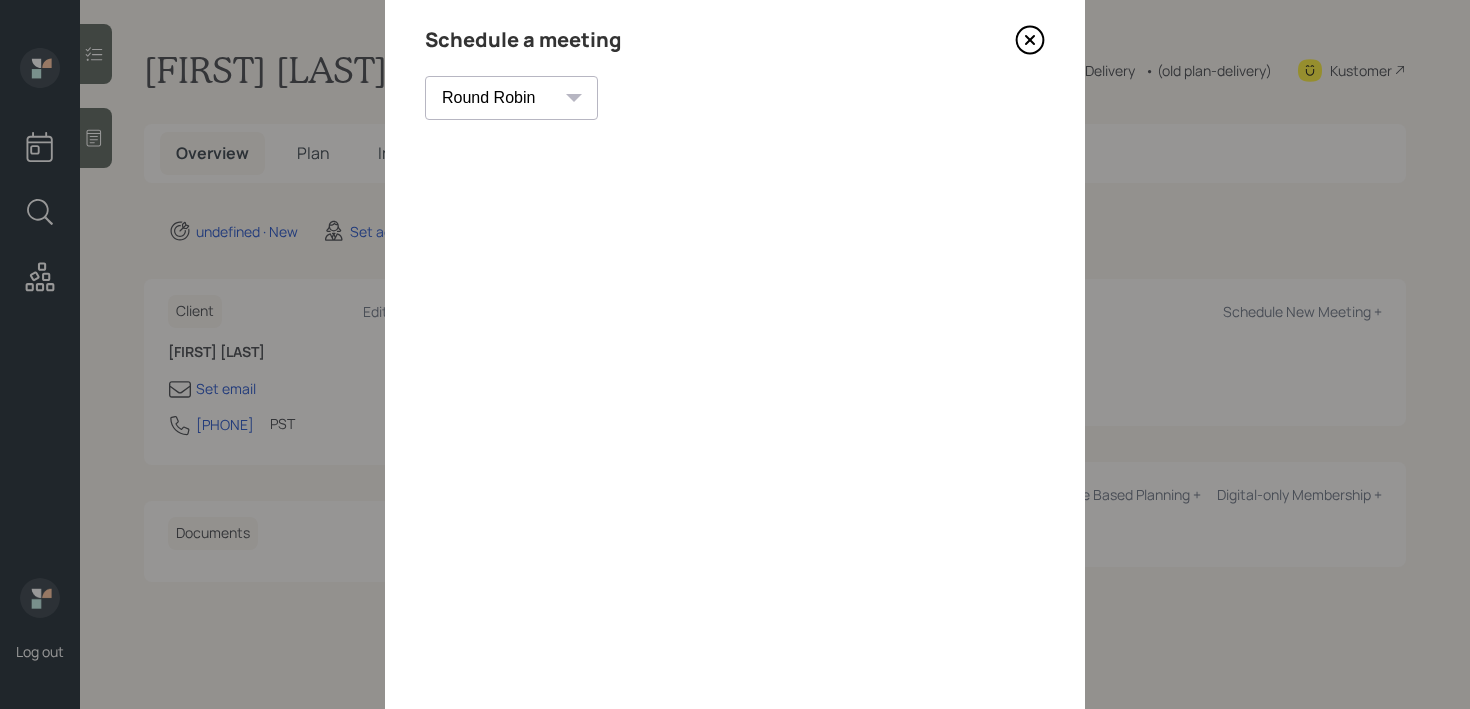 scroll, scrollTop: 0, scrollLeft: 0, axis: both 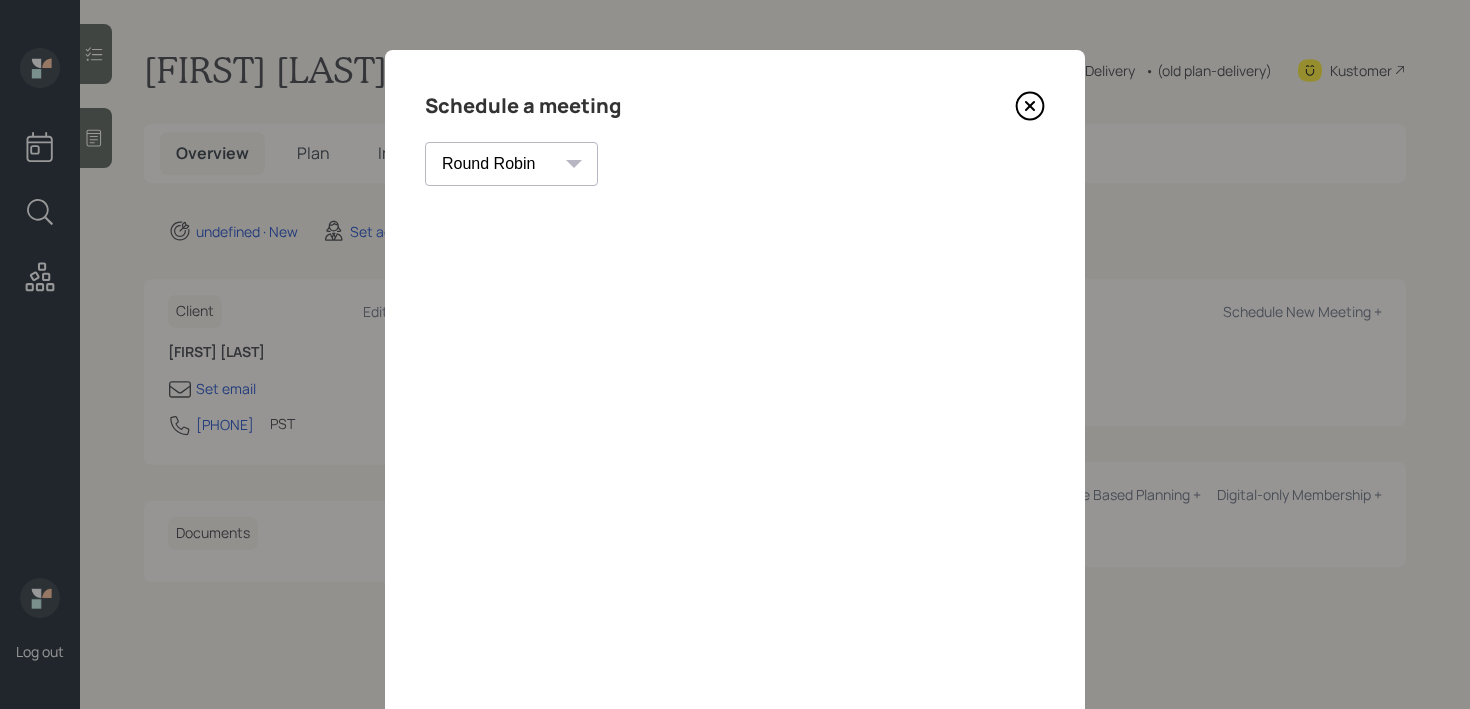 click 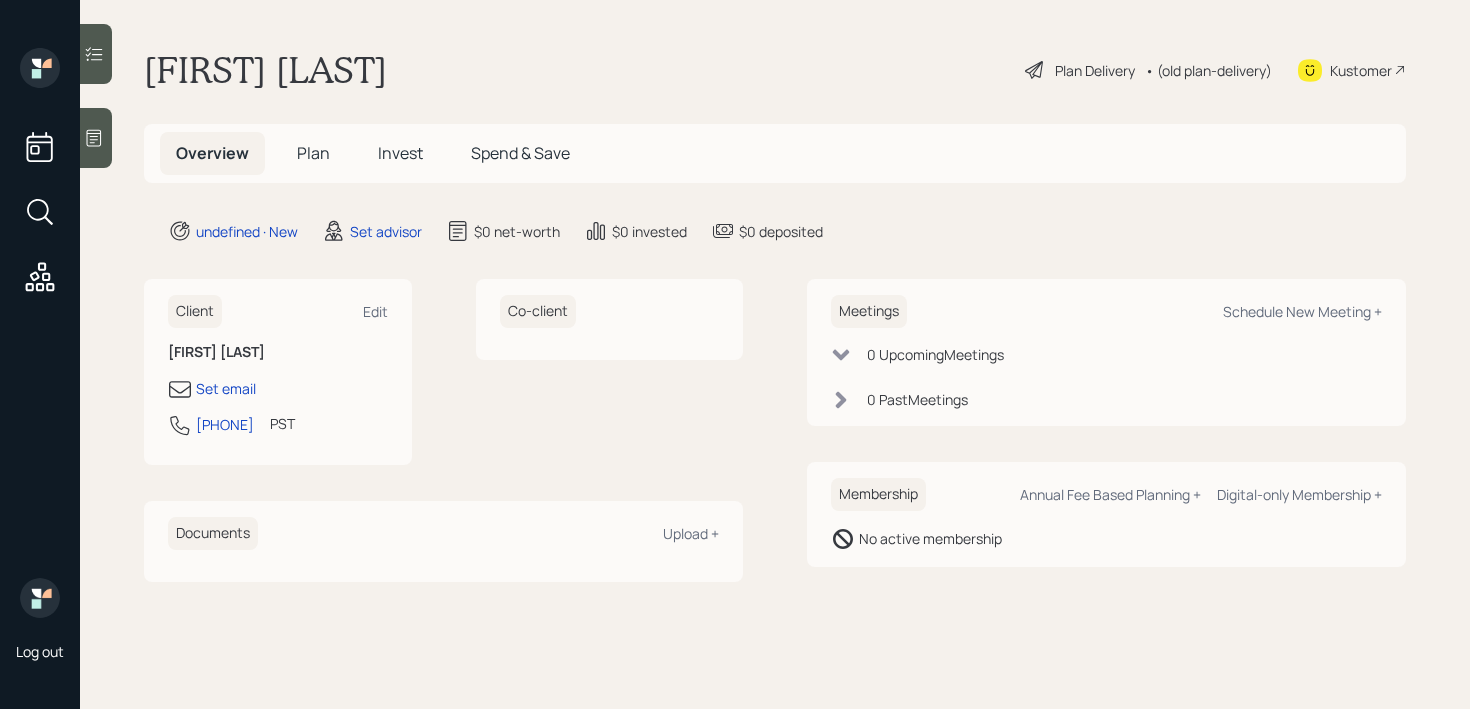 click at bounding box center (96, 138) 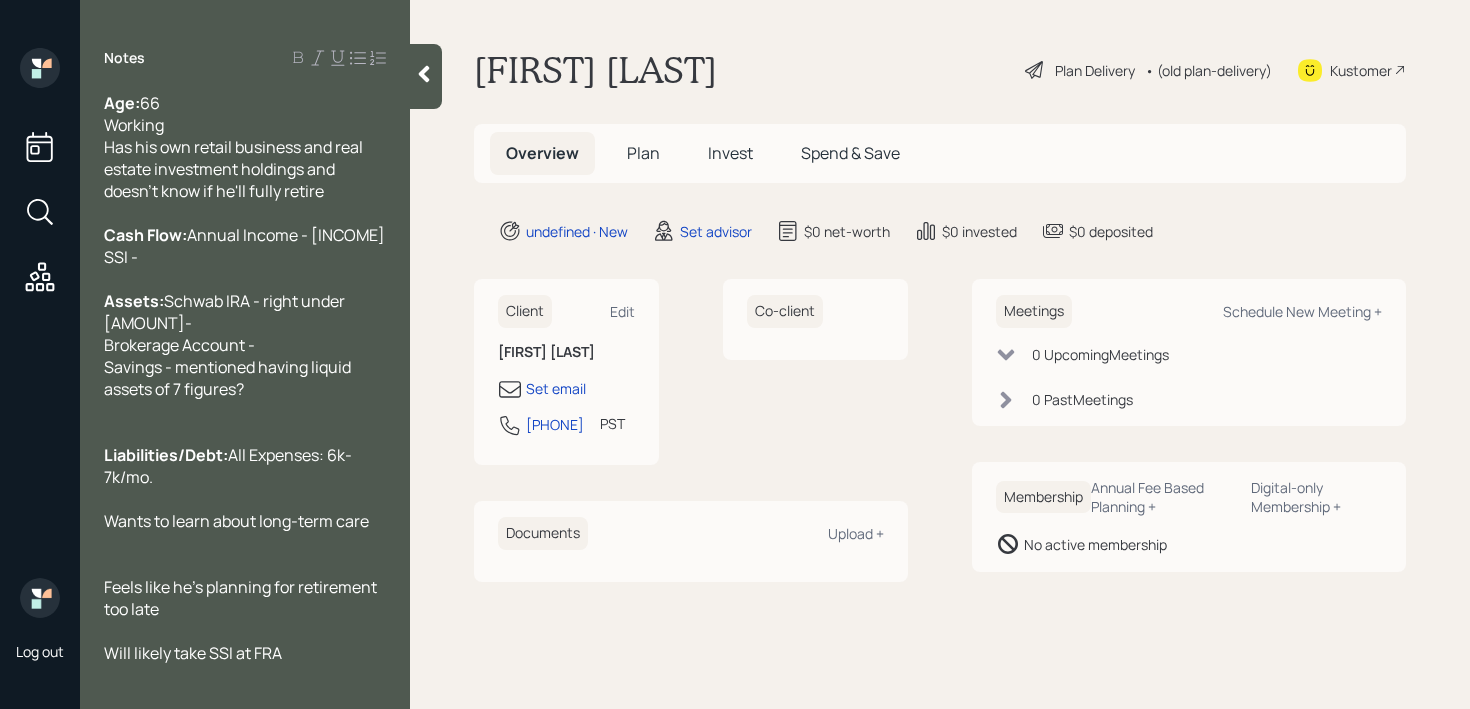 scroll, scrollTop: 88, scrollLeft: 0, axis: vertical 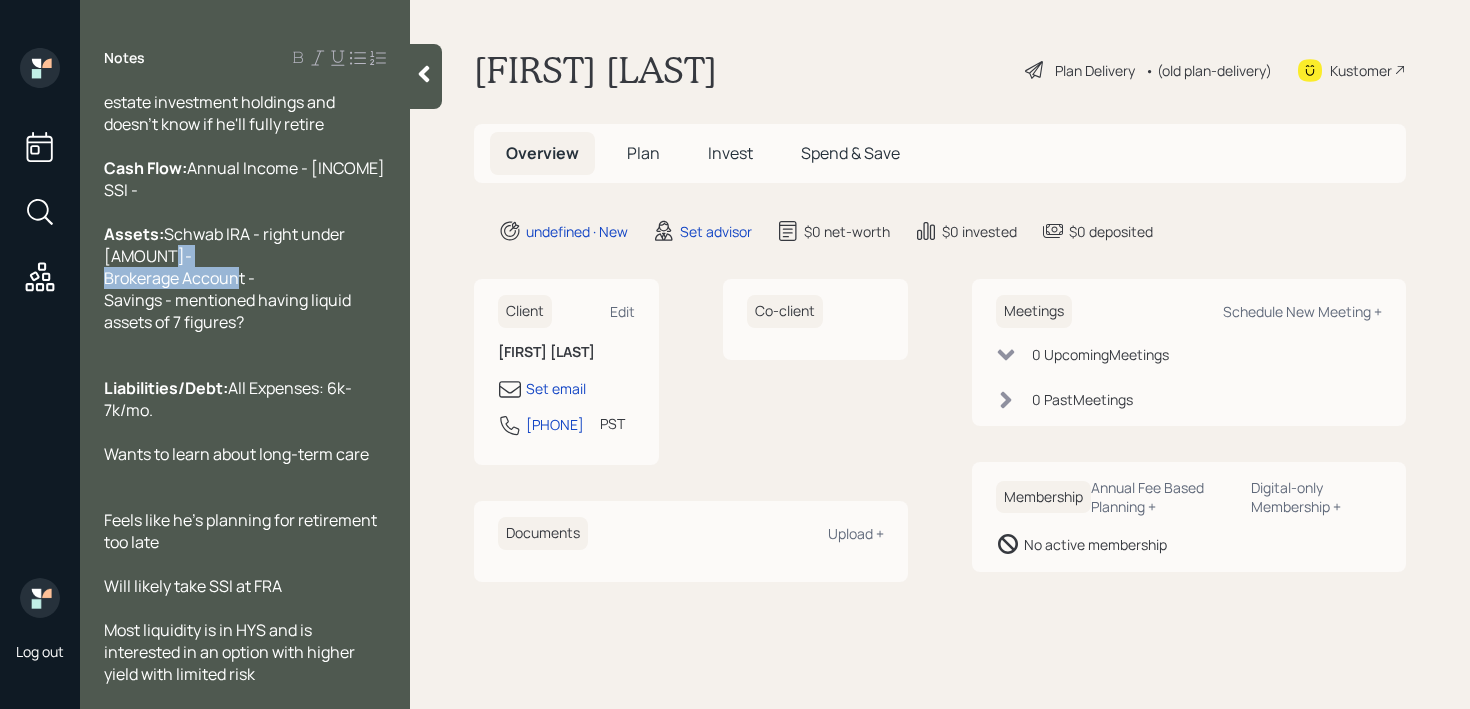 drag, startPoint x: 271, startPoint y: 281, endPoint x: 0, endPoint y: 281, distance: 271 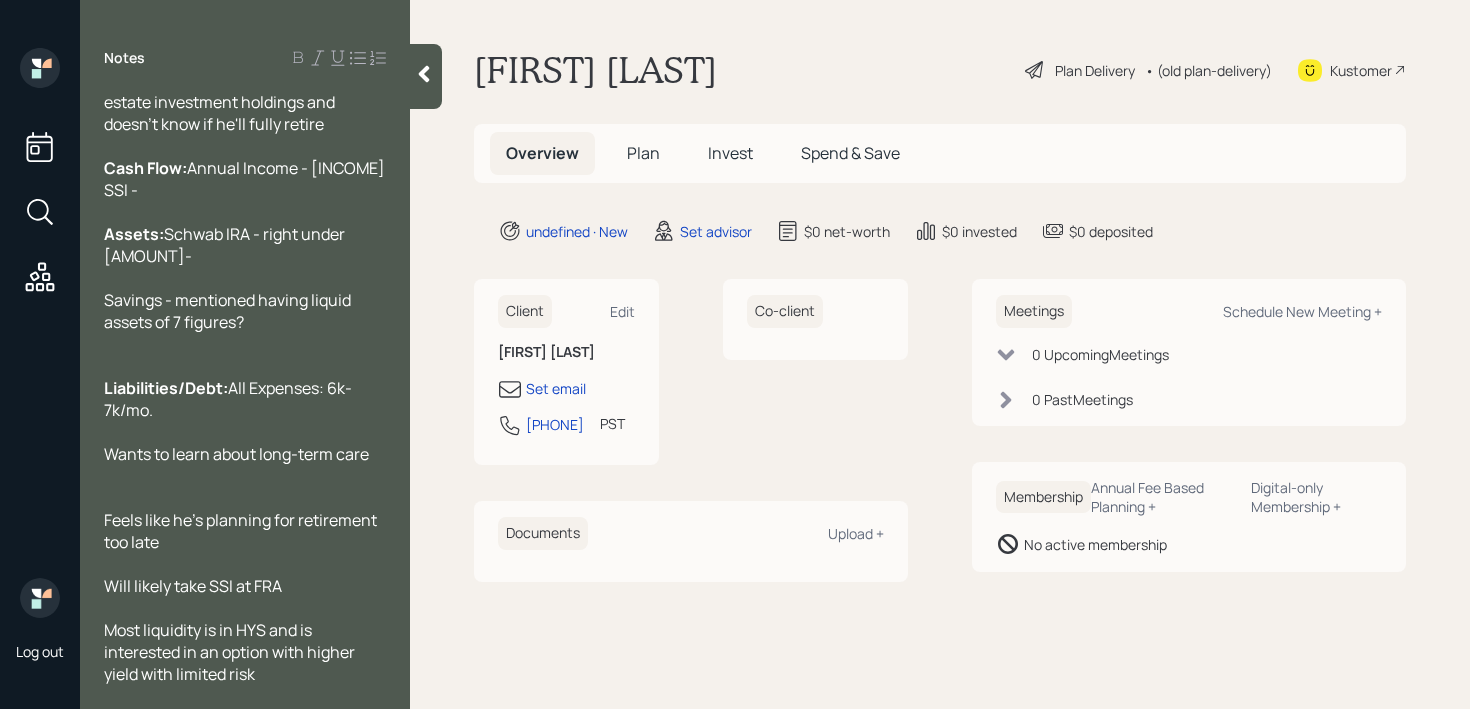 scroll, scrollTop: 66, scrollLeft: 0, axis: vertical 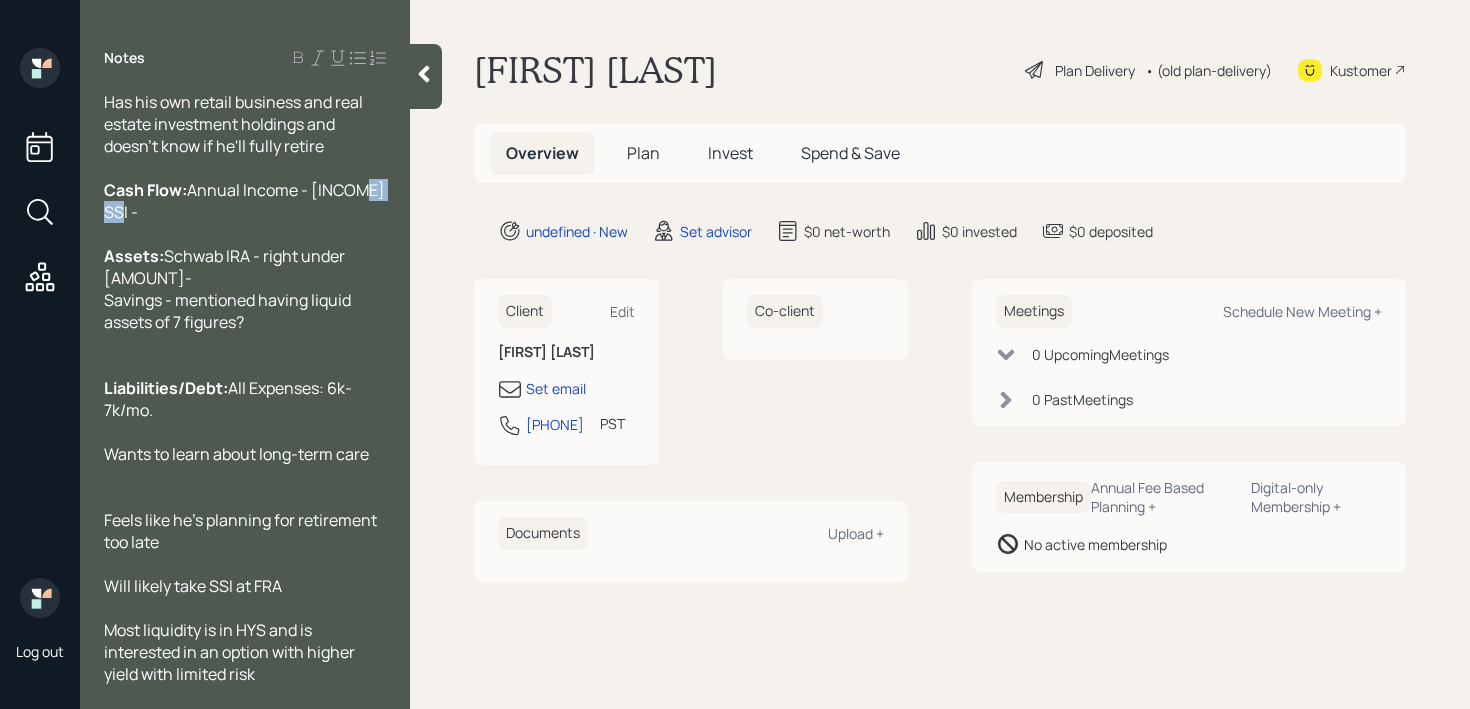 drag, startPoint x: 168, startPoint y: 204, endPoint x: 0, endPoint y: 205, distance: 168.00298 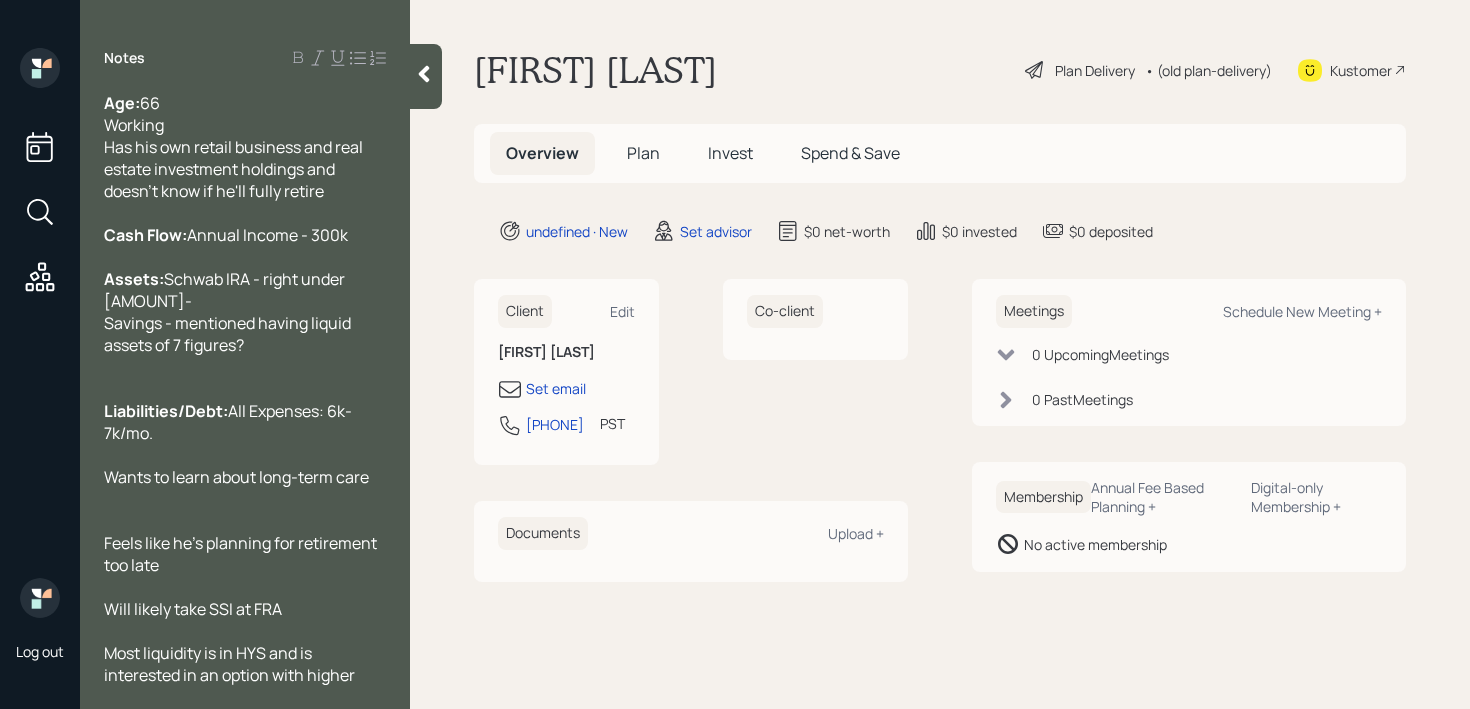 scroll, scrollTop: 44, scrollLeft: 0, axis: vertical 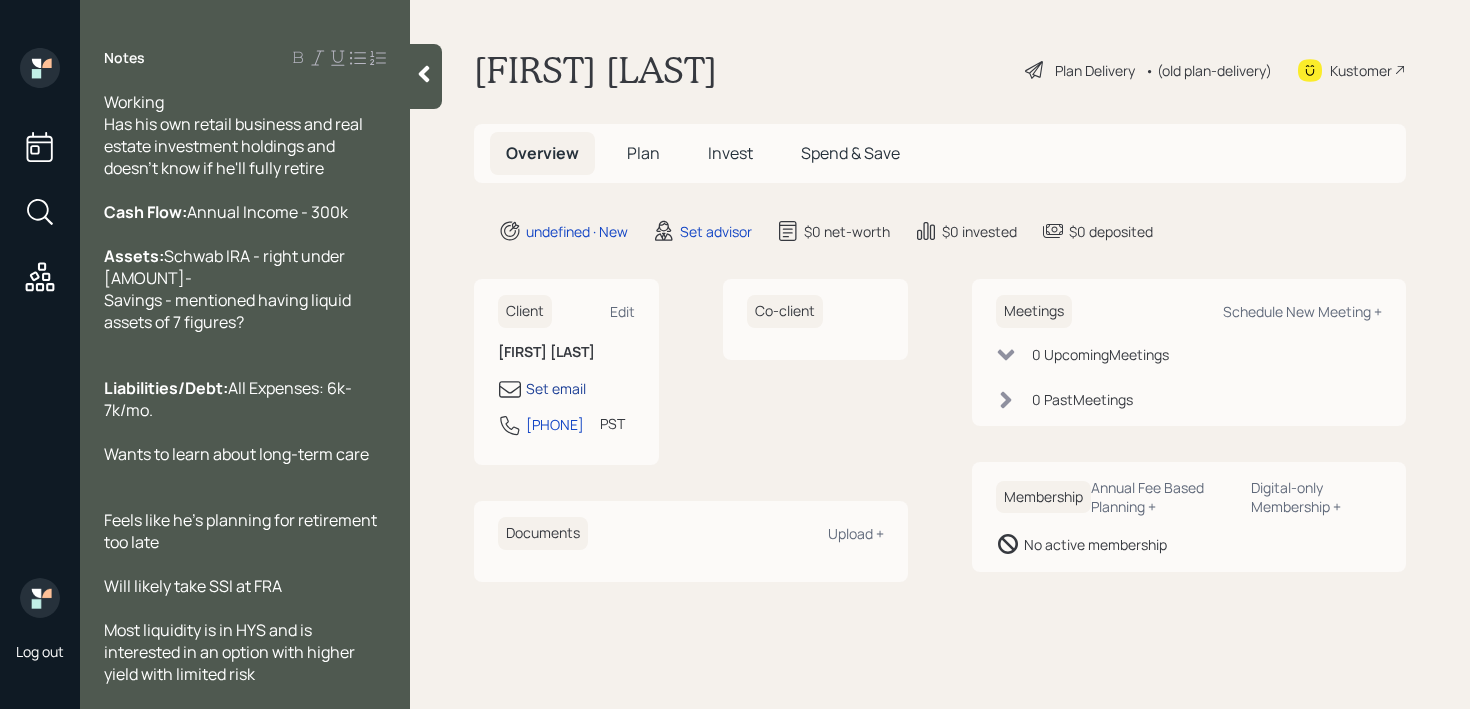click on "Set email" at bounding box center (556, 388) 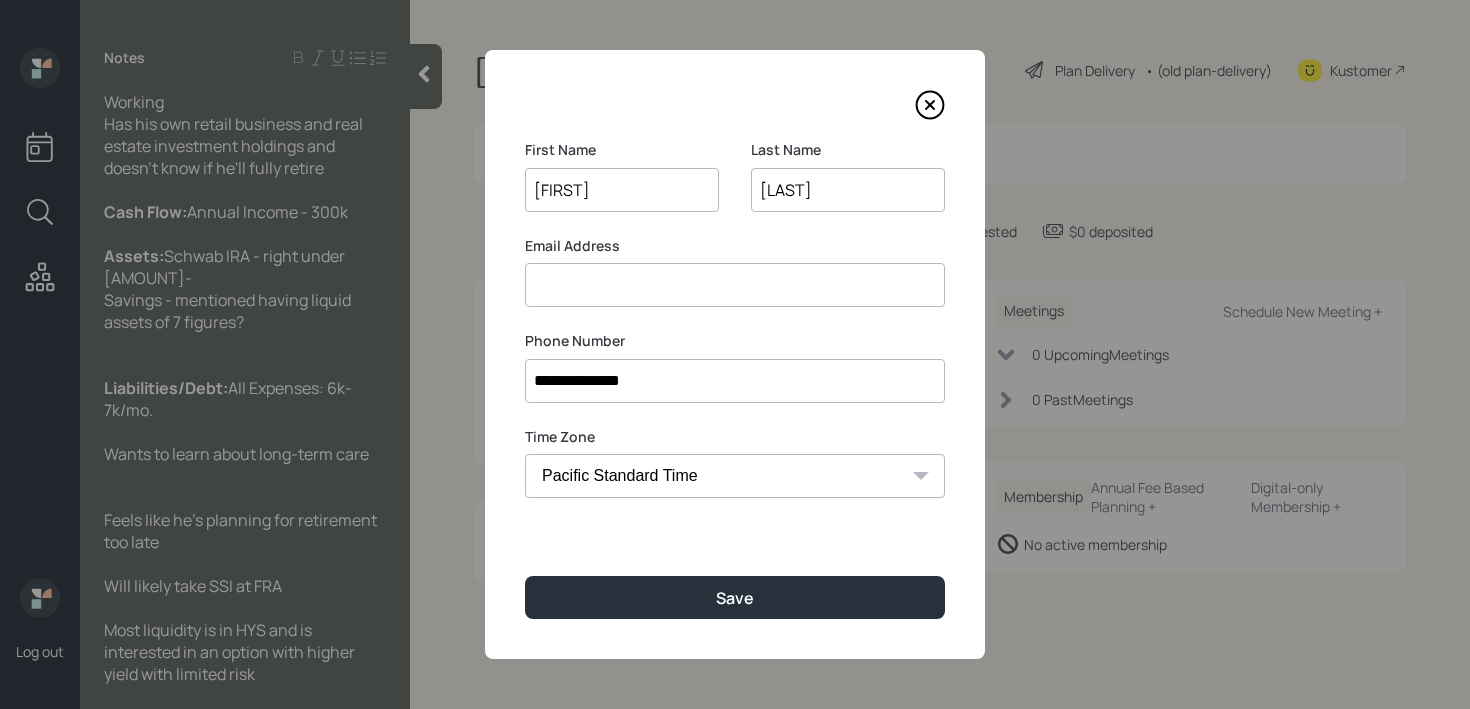 click at bounding box center [735, 285] 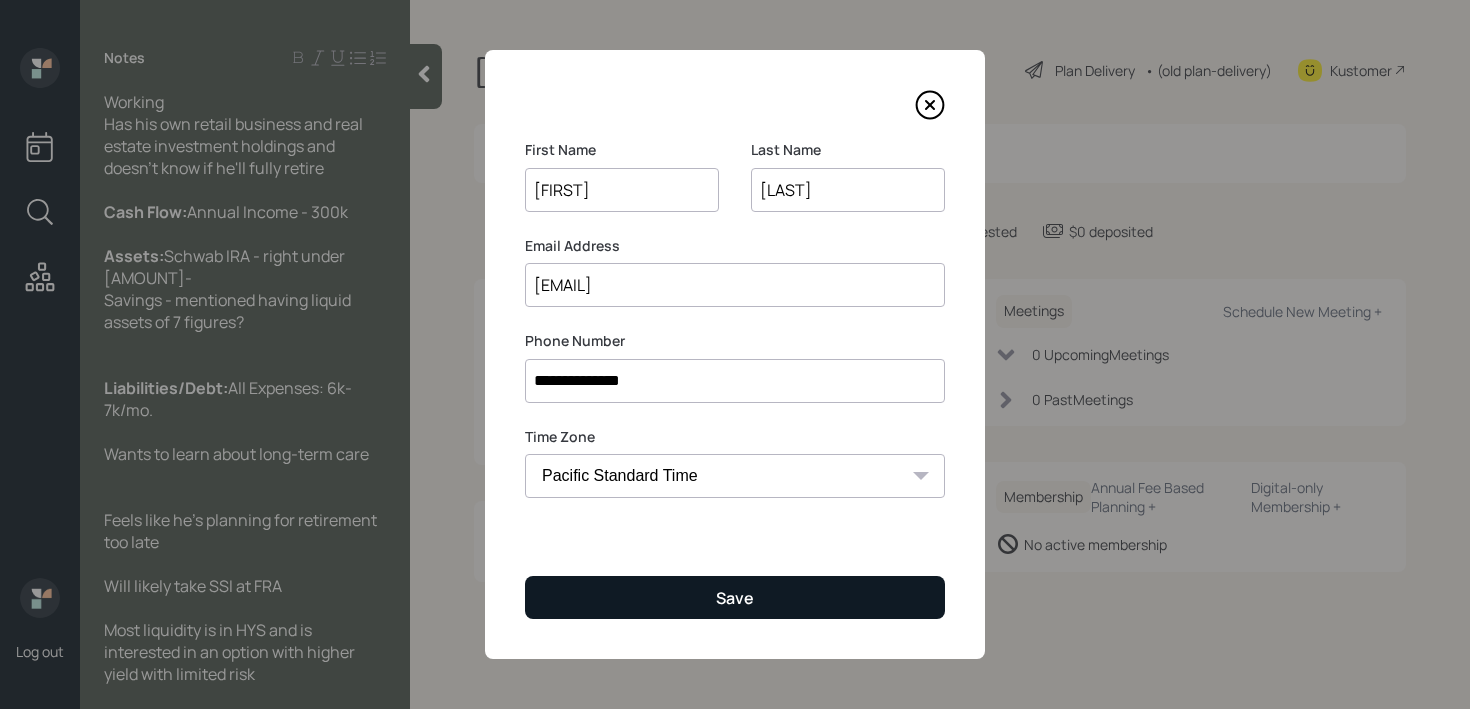 type on "[EMAIL]" 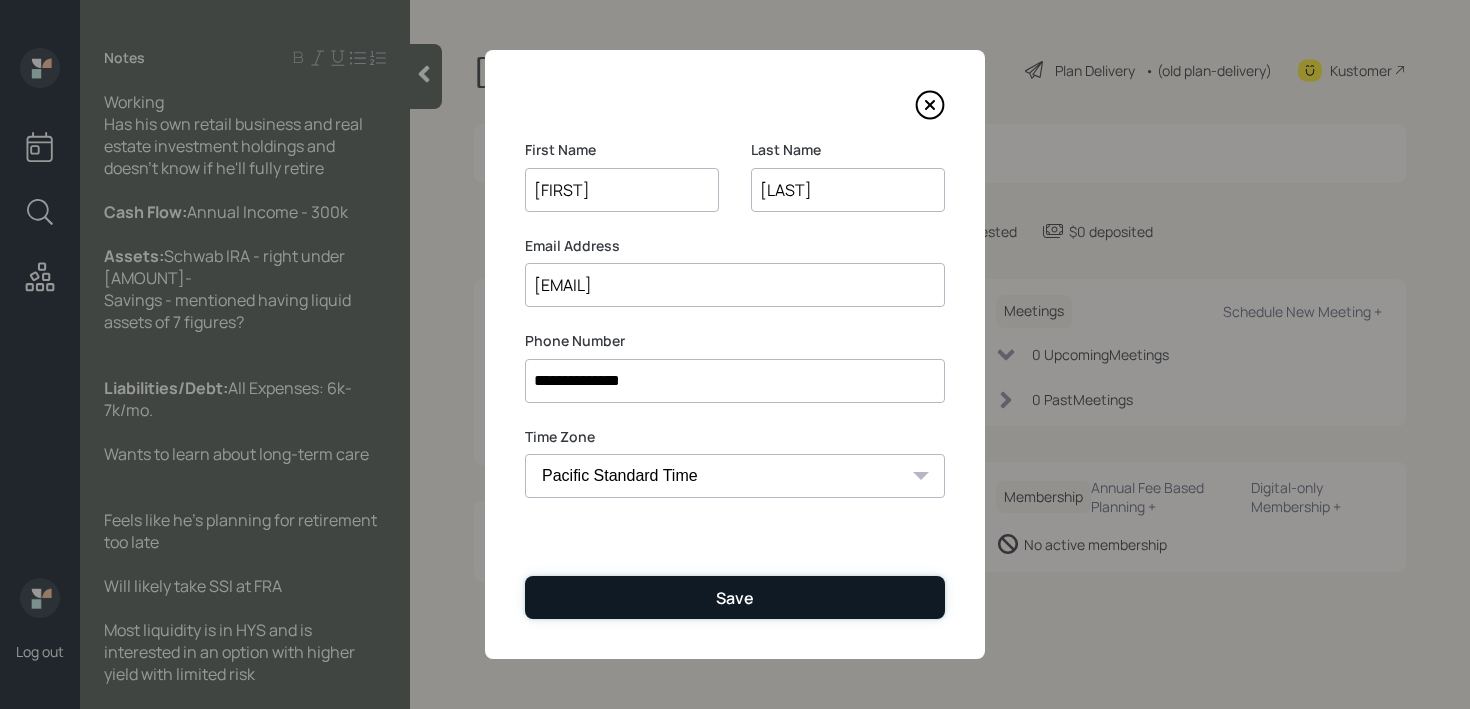 click on "Save" at bounding box center [735, 597] 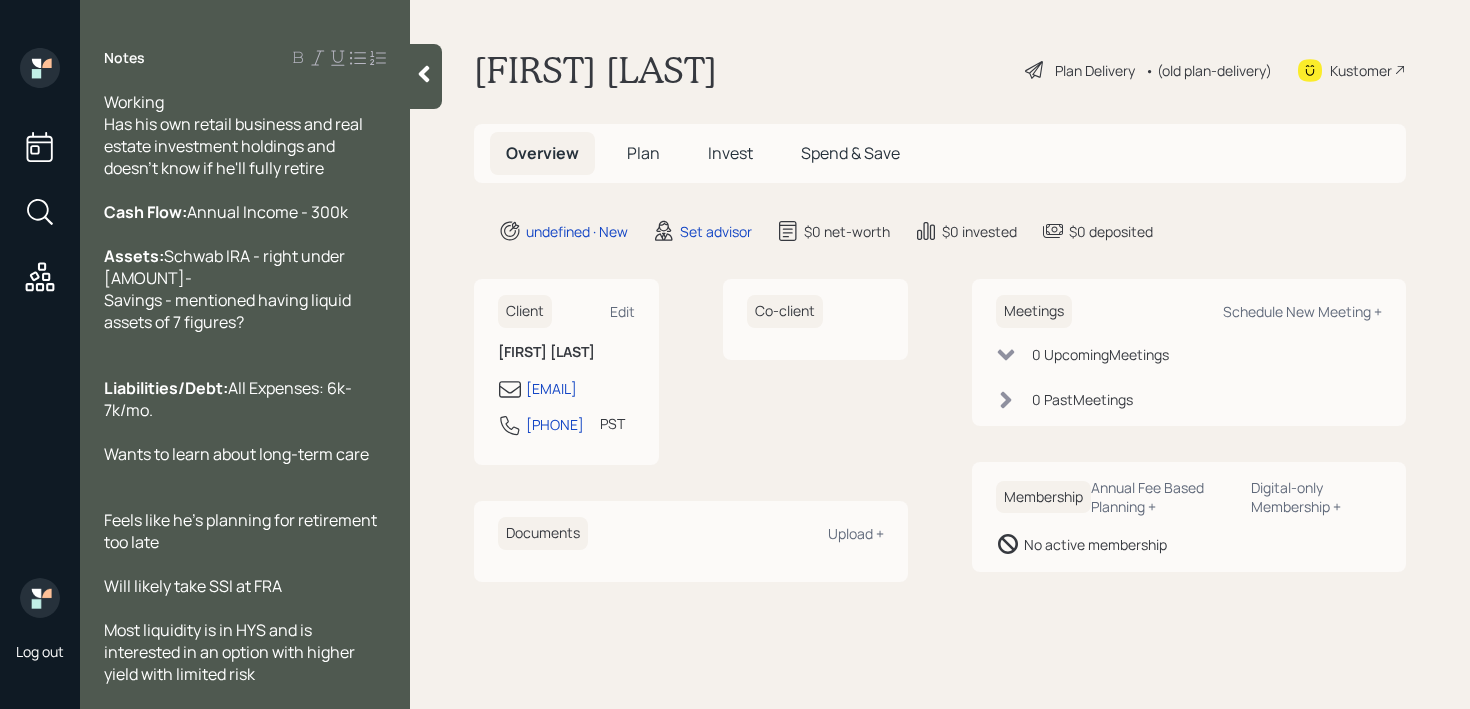 click at bounding box center [245, 476] 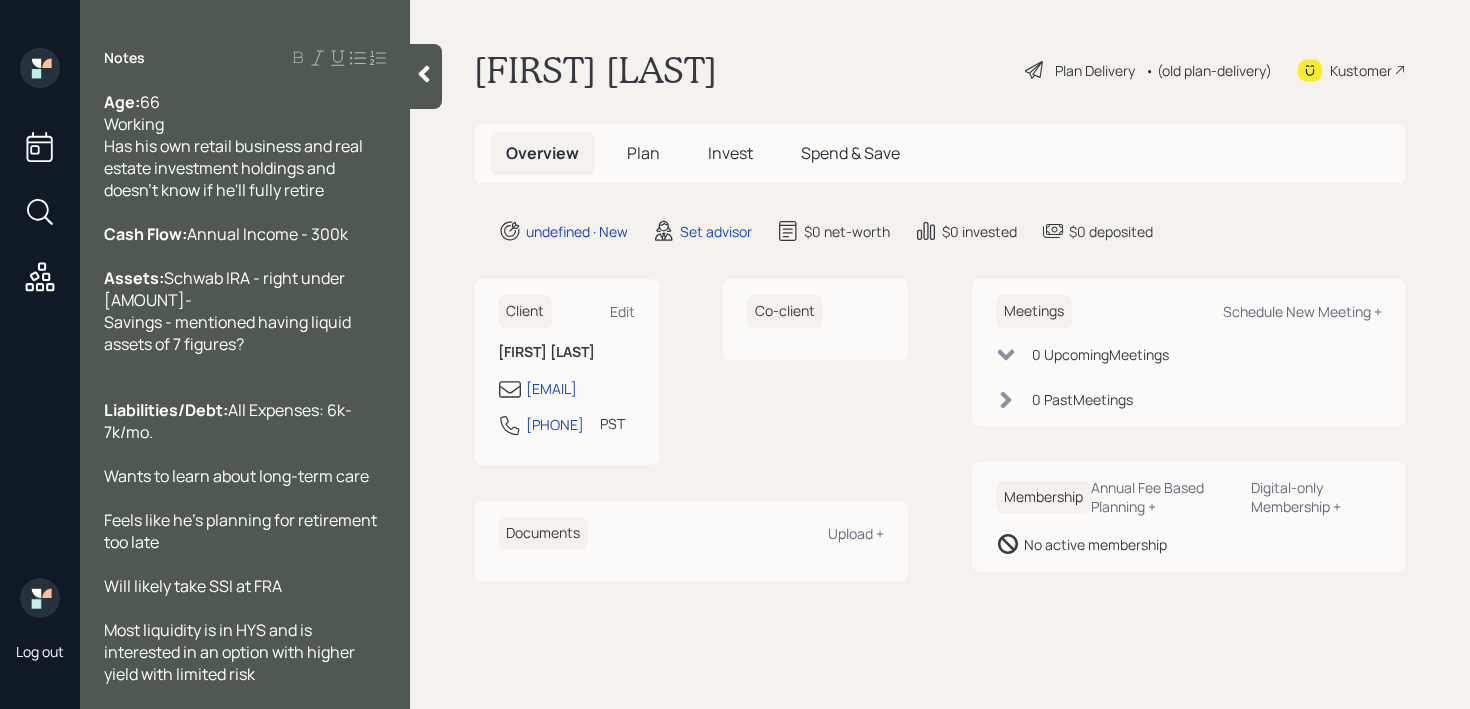 click at bounding box center [245, 388] 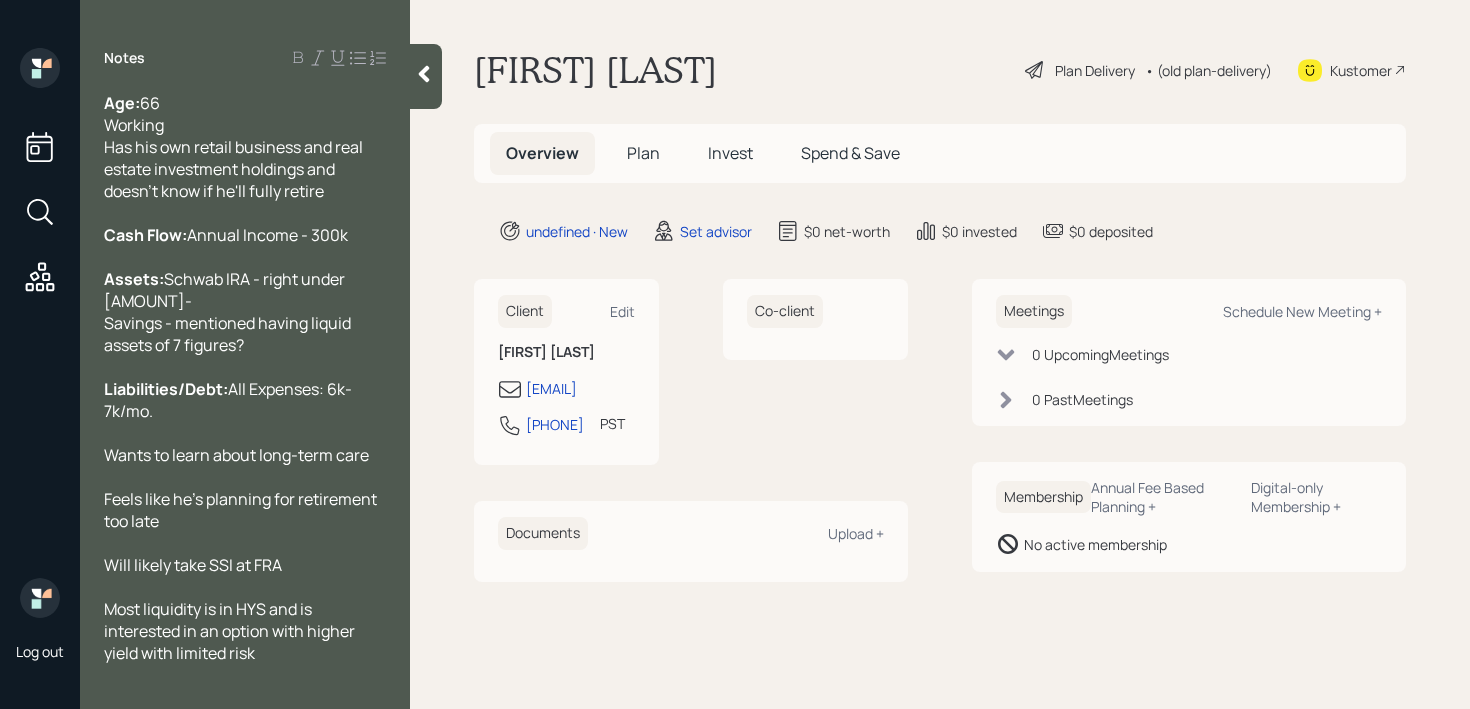 scroll, scrollTop: 0, scrollLeft: 0, axis: both 